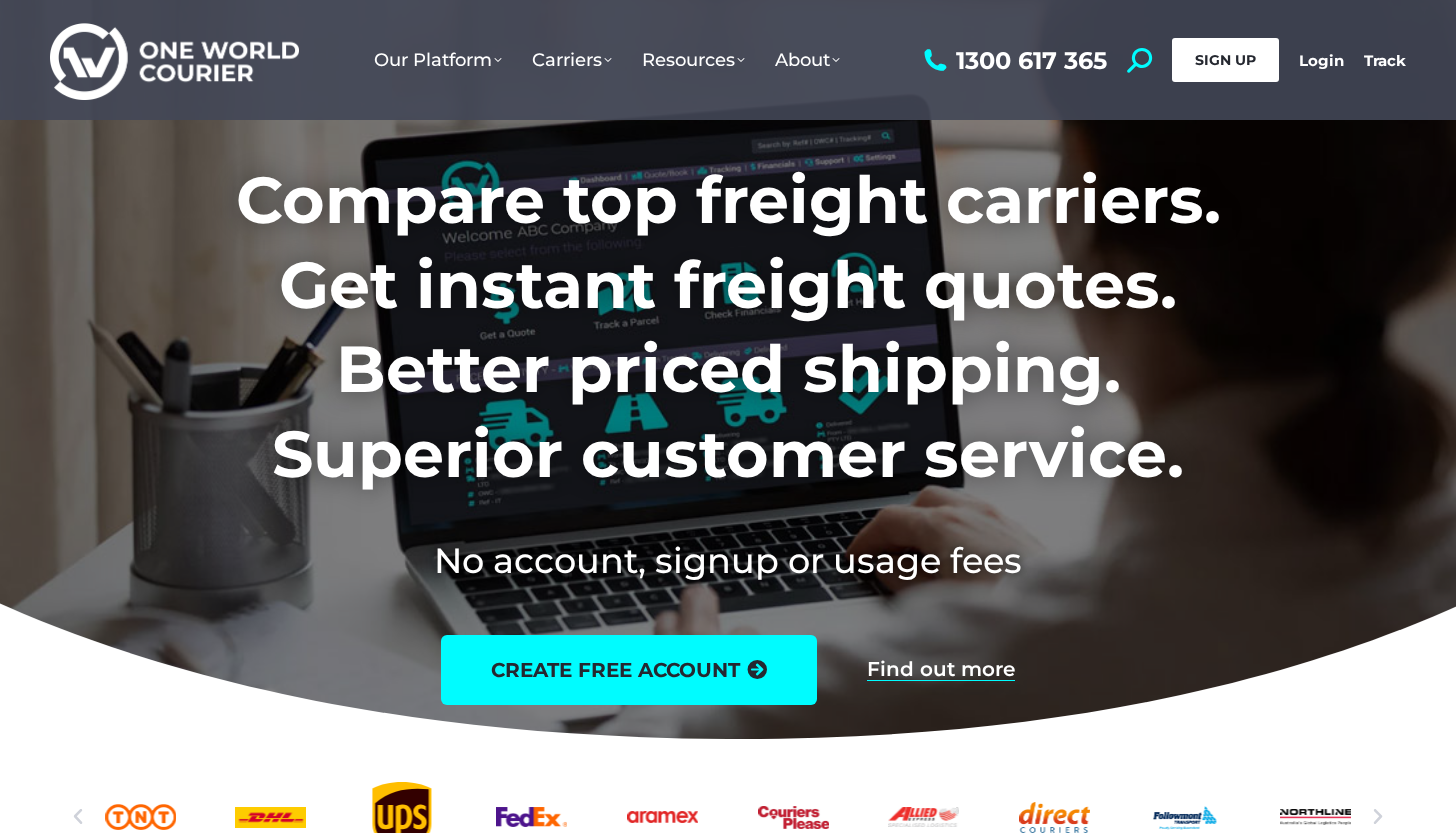 scroll, scrollTop: 0, scrollLeft: 0, axis: both 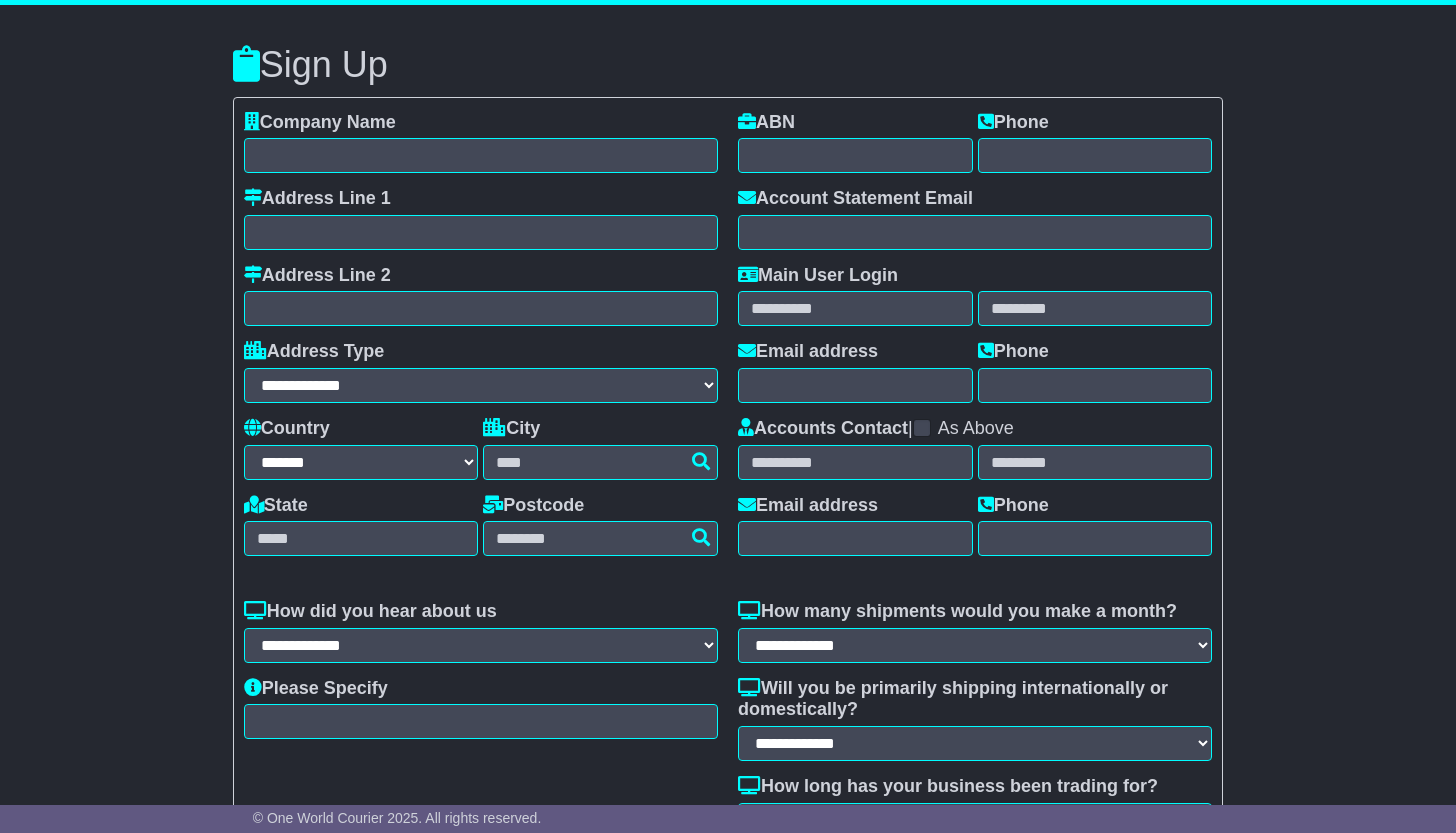 select on "**" 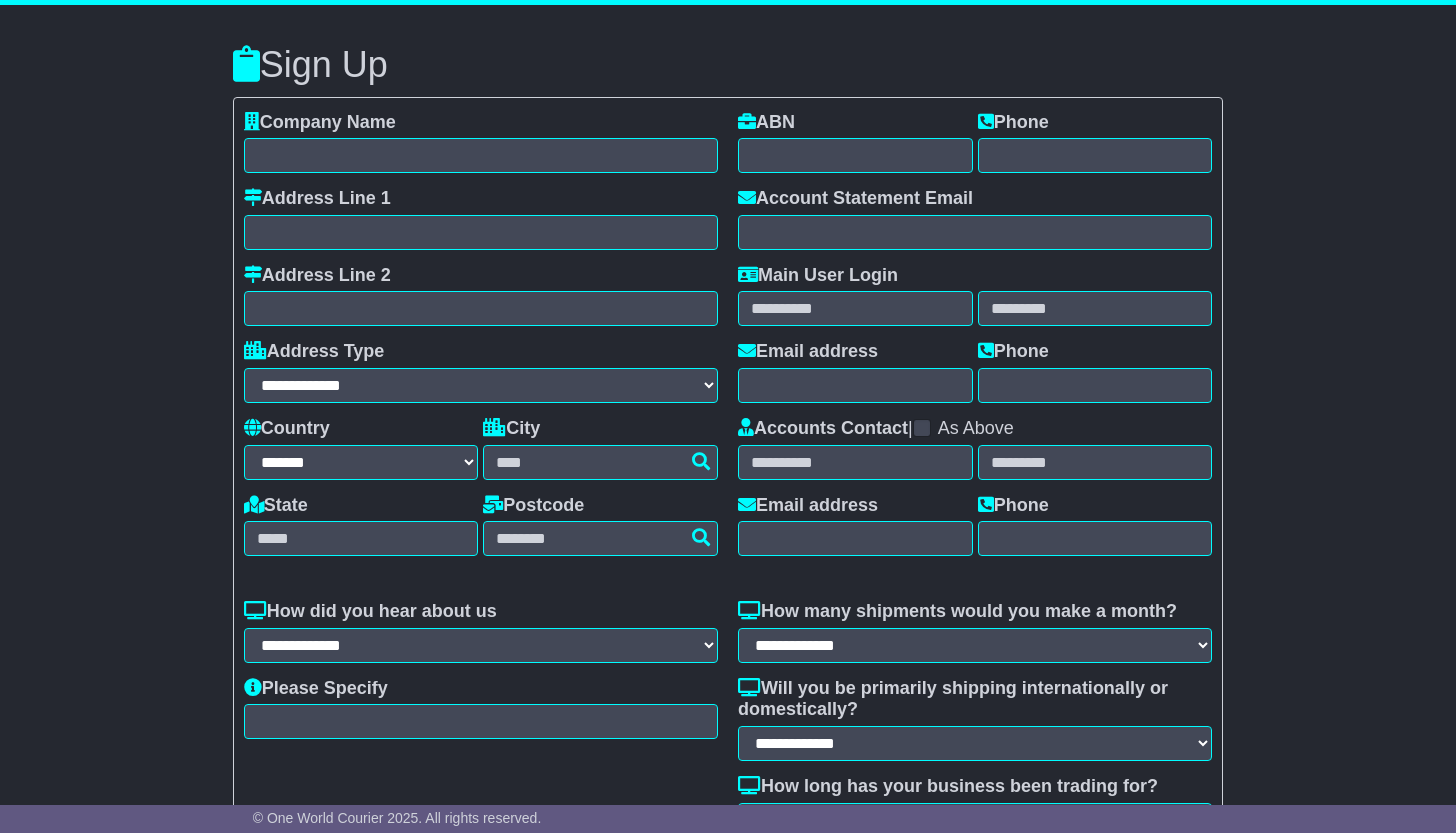 scroll, scrollTop: 0, scrollLeft: 0, axis: both 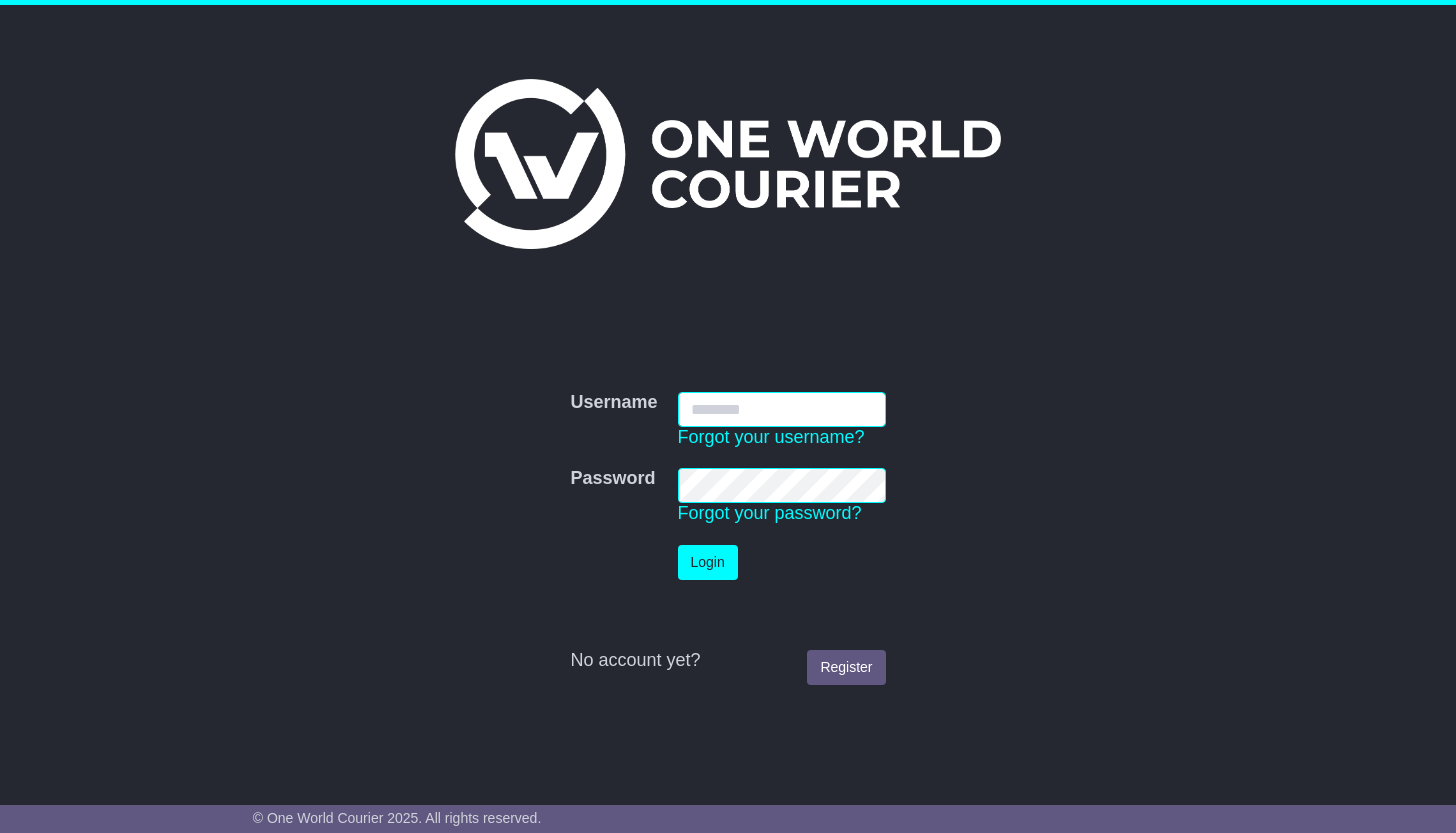 type on "**********" 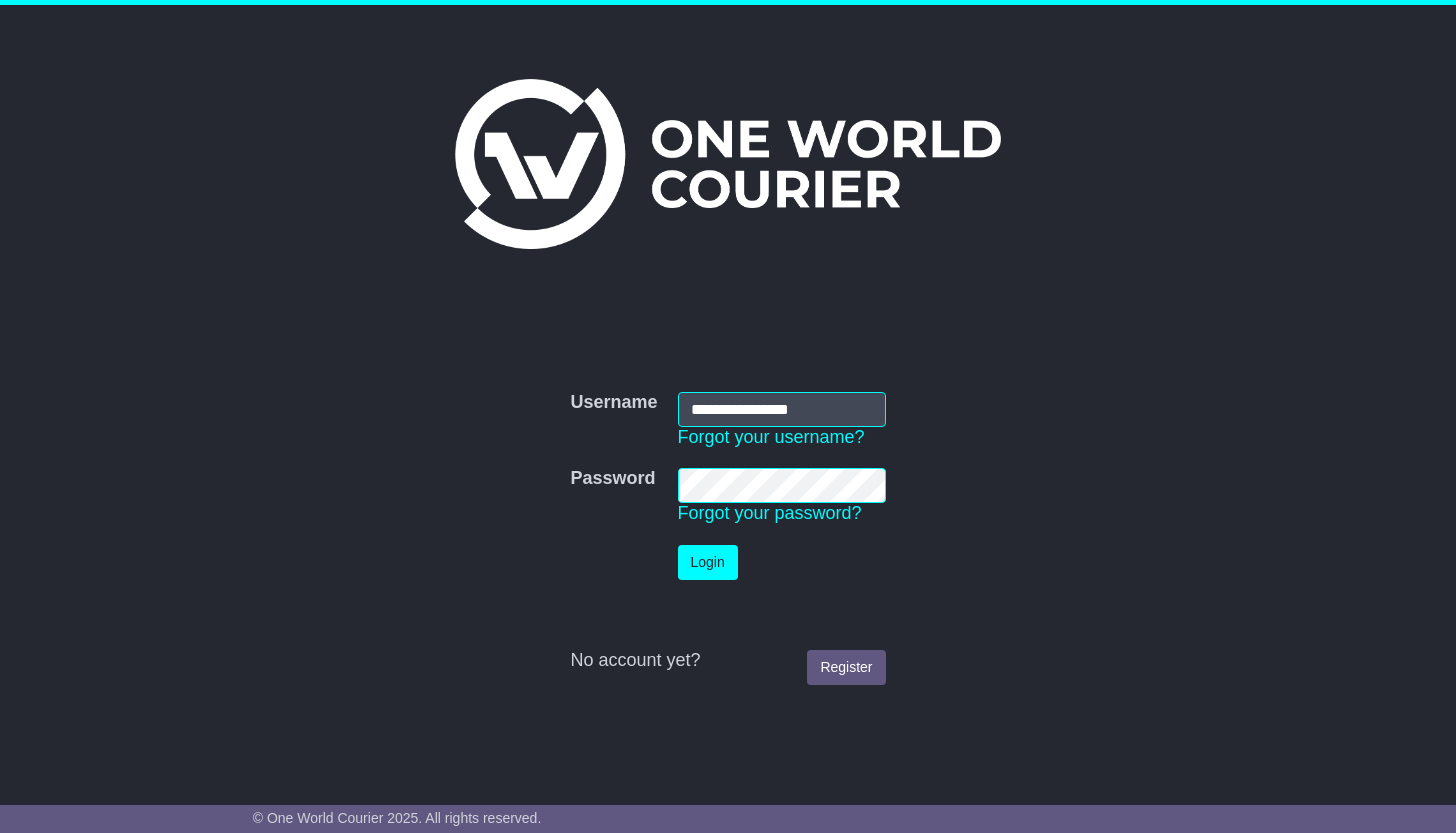 click on "Login" at bounding box center [708, 562] 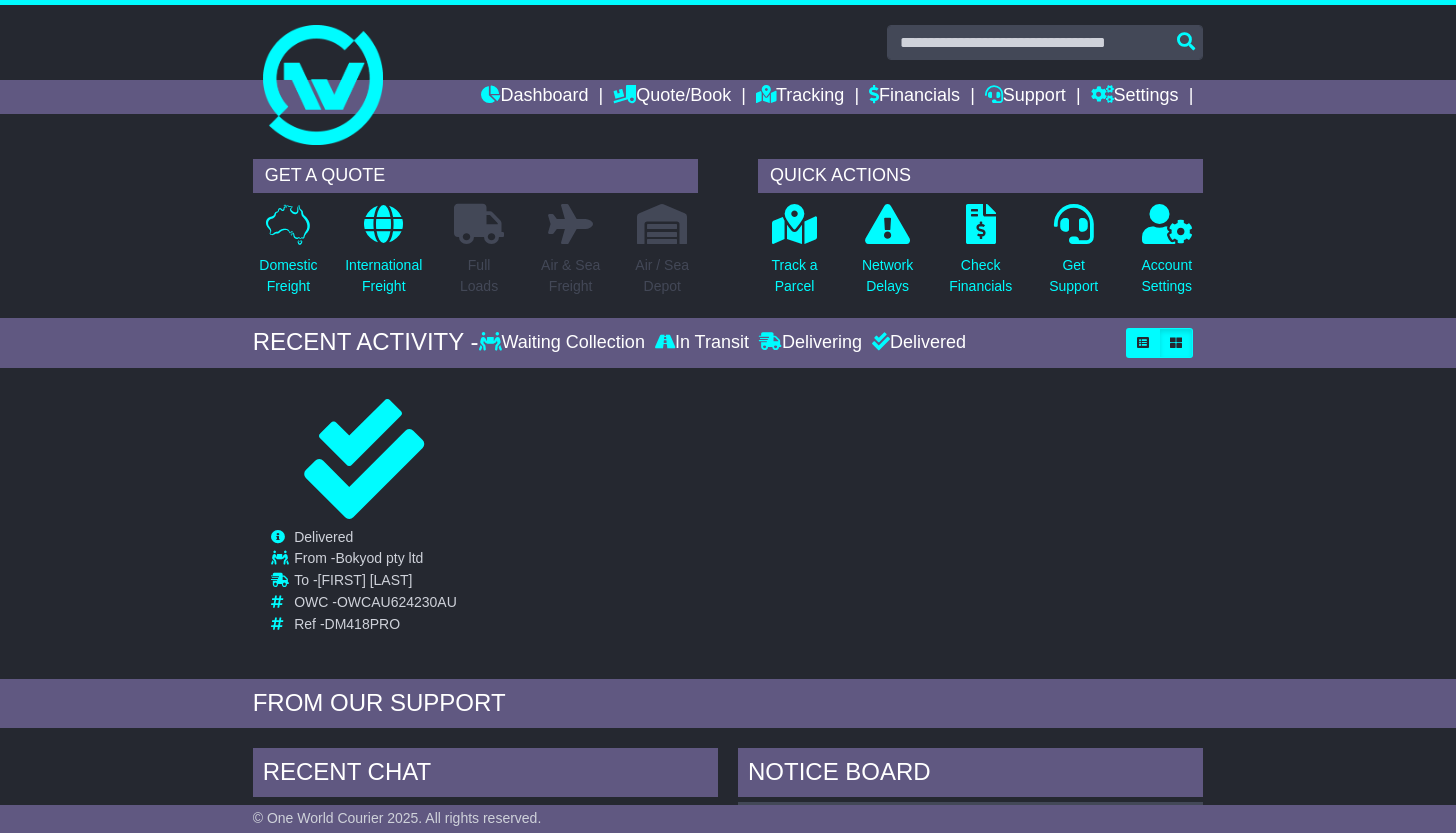 scroll, scrollTop: 0, scrollLeft: 0, axis: both 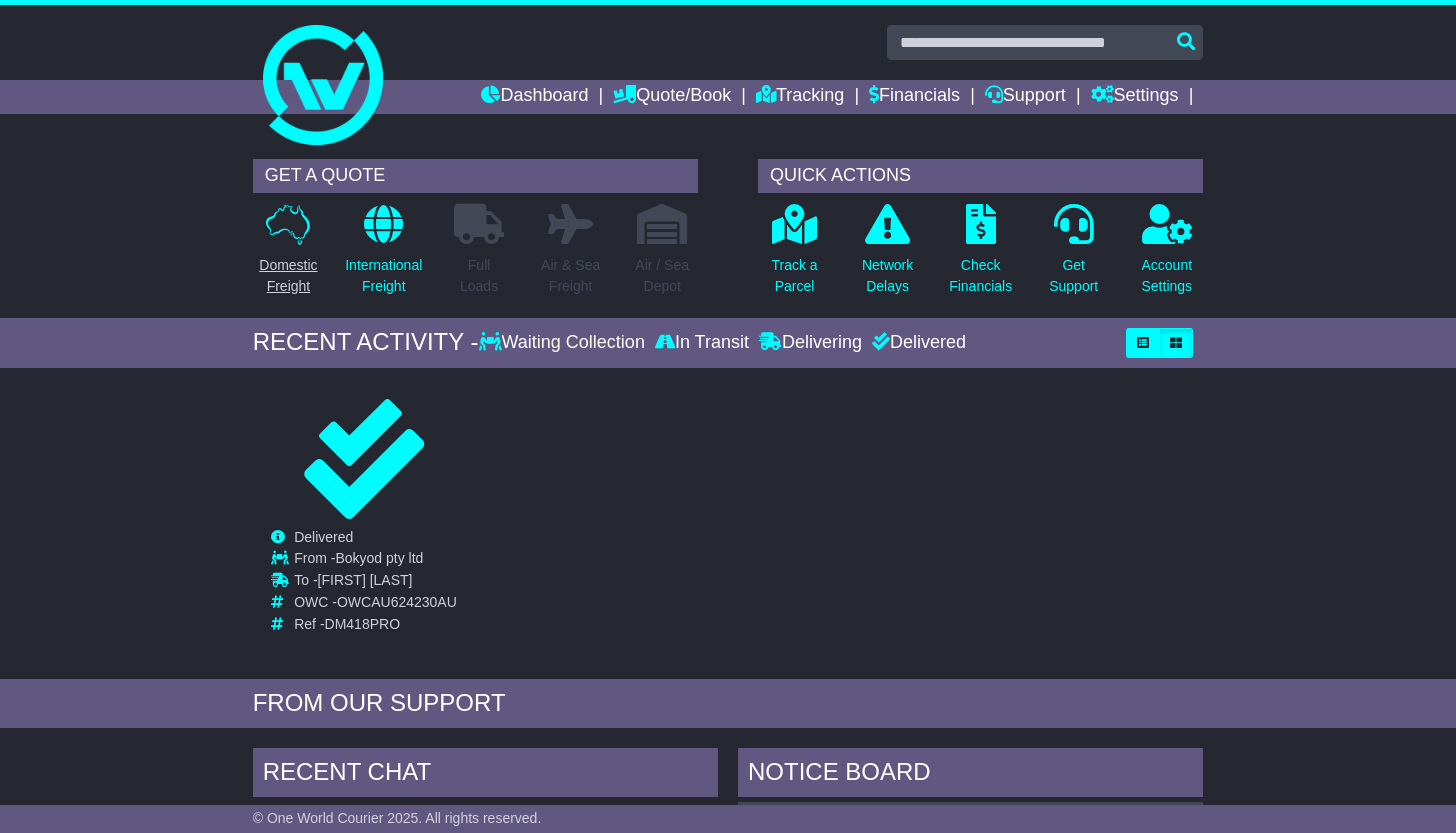 click at bounding box center [288, 224] 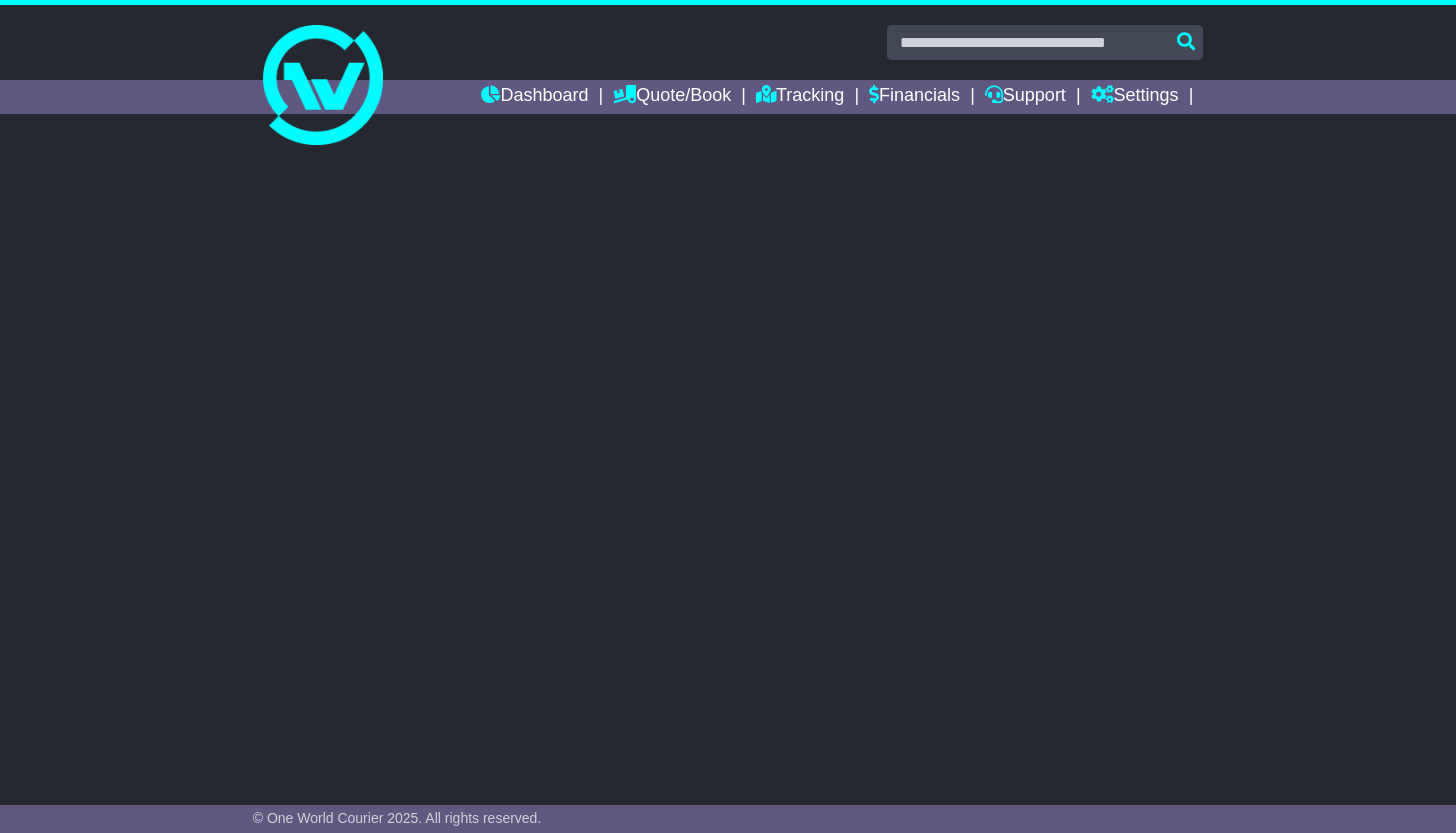 scroll, scrollTop: 0, scrollLeft: 0, axis: both 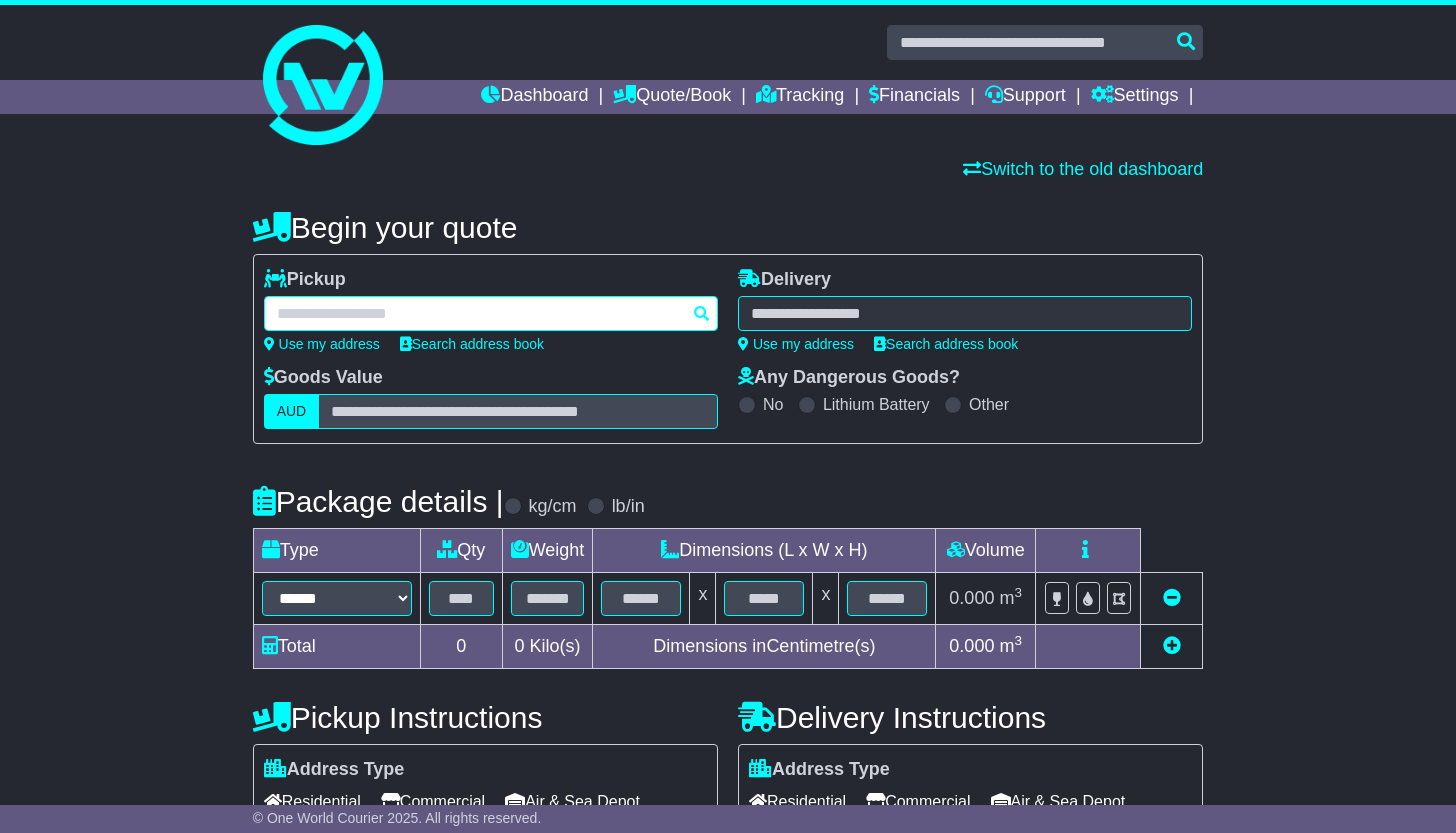 click at bounding box center [491, 313] 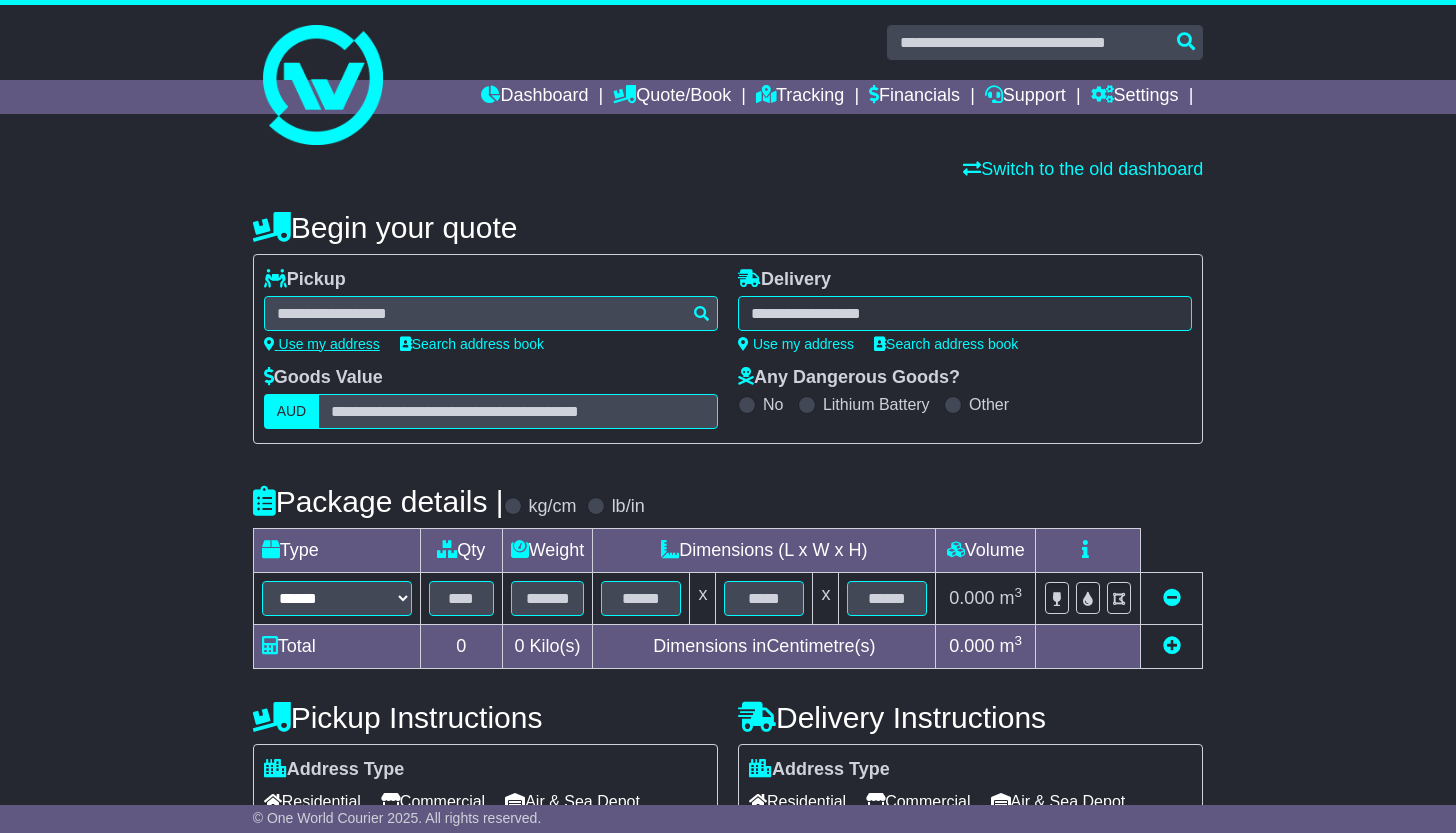 click on "Use my address" at bounding box center (322, 344) 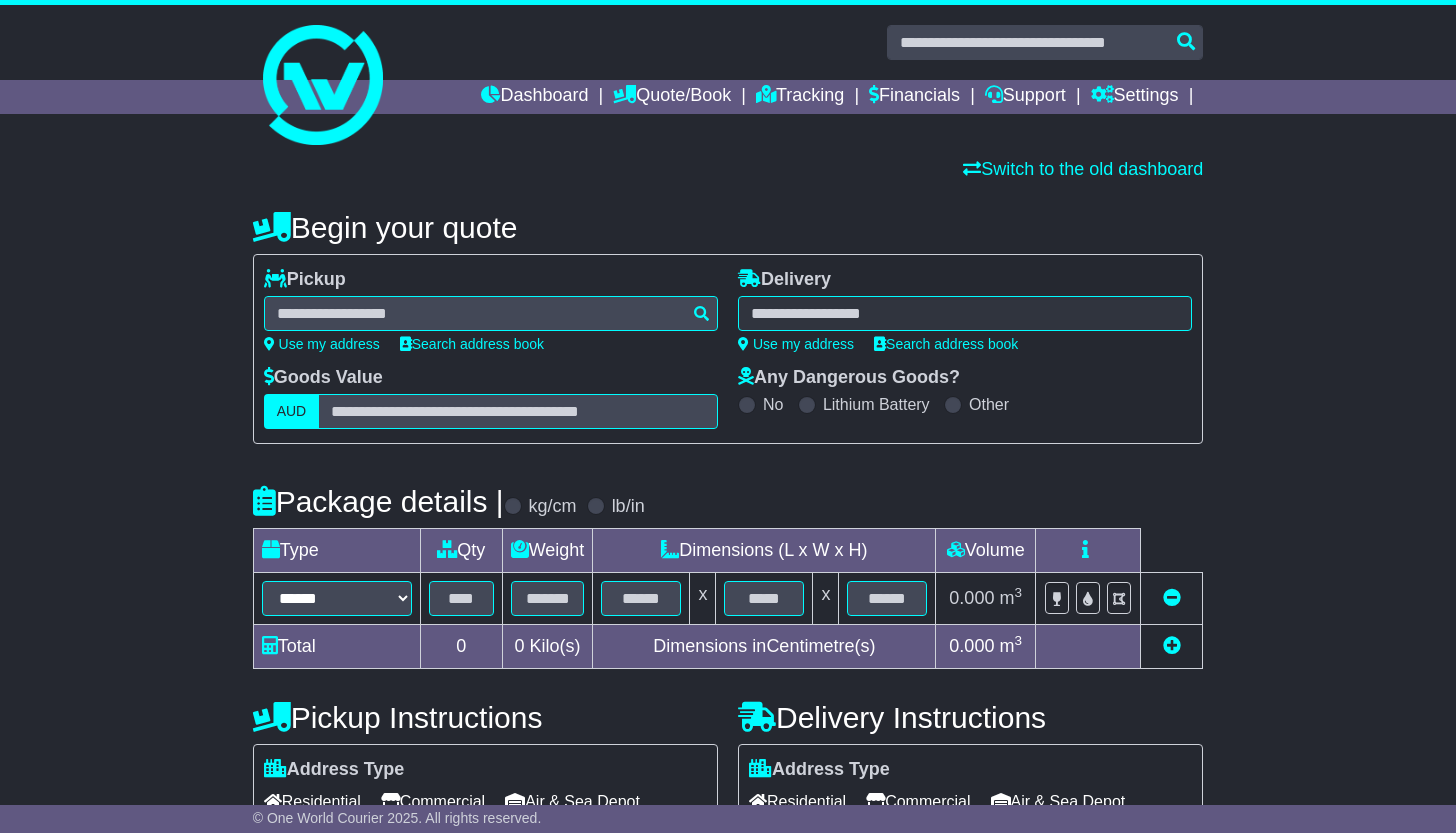 type on "**********" 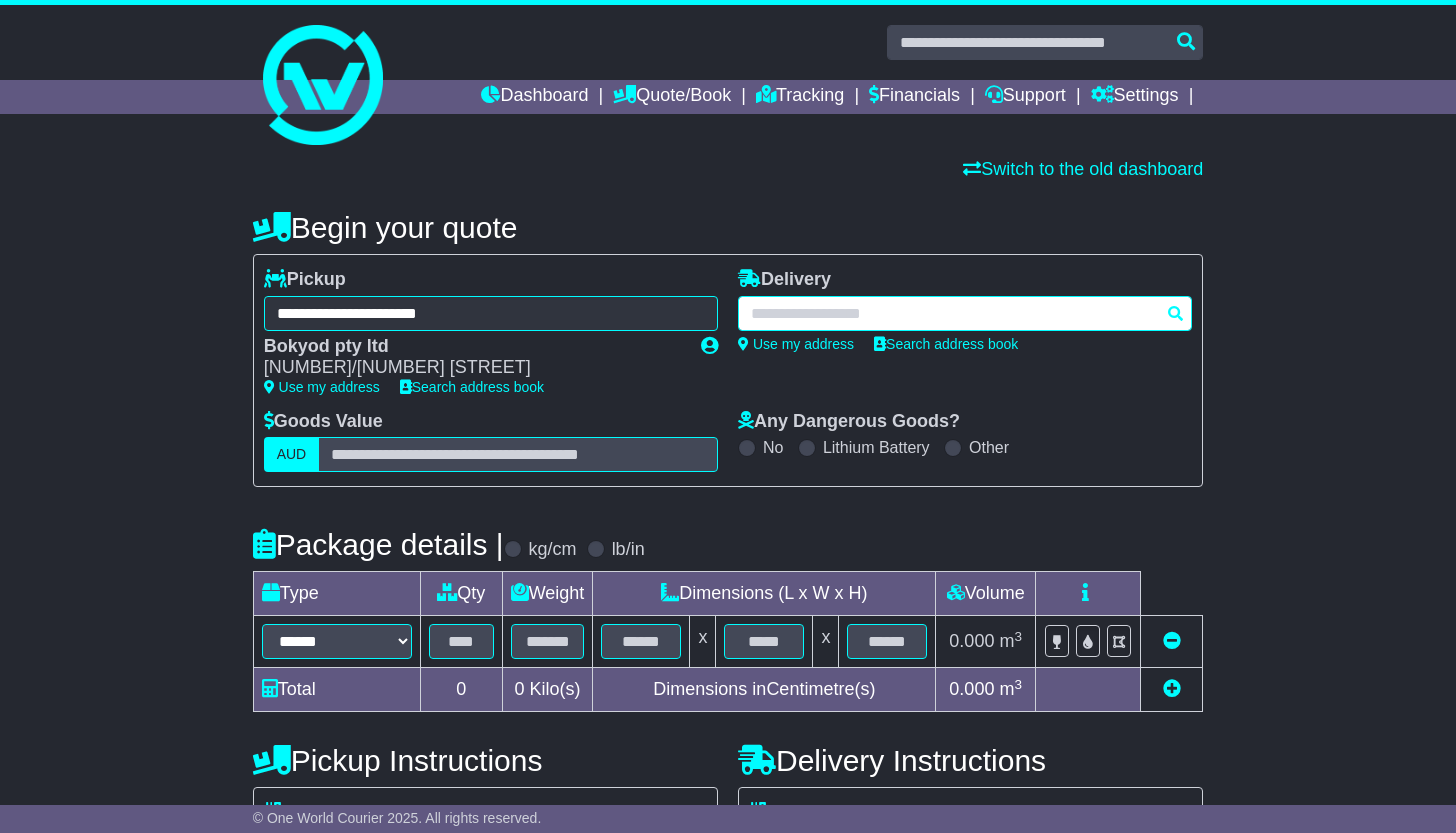 click at bounding box center (965, 313) 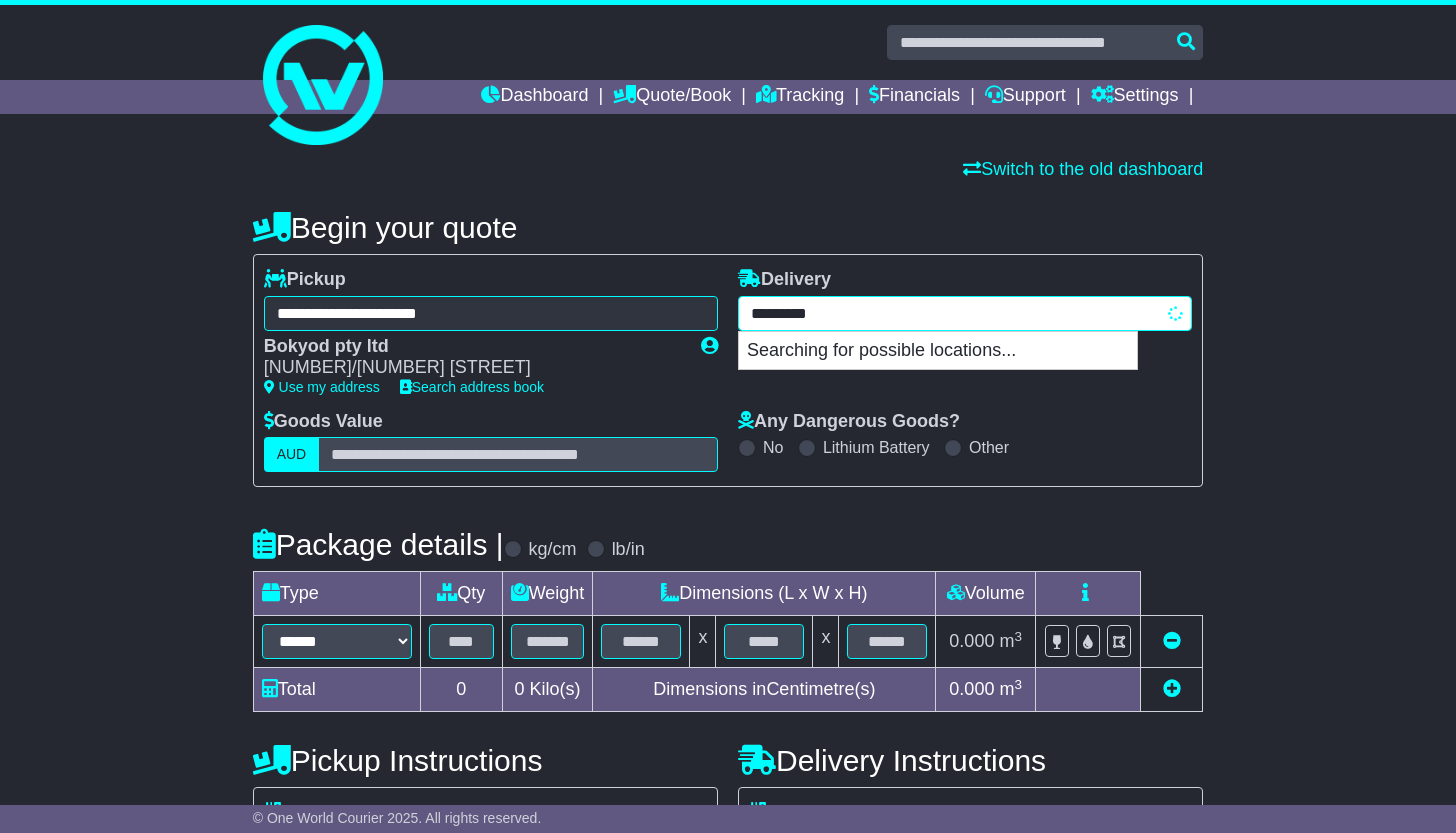 type on "********" 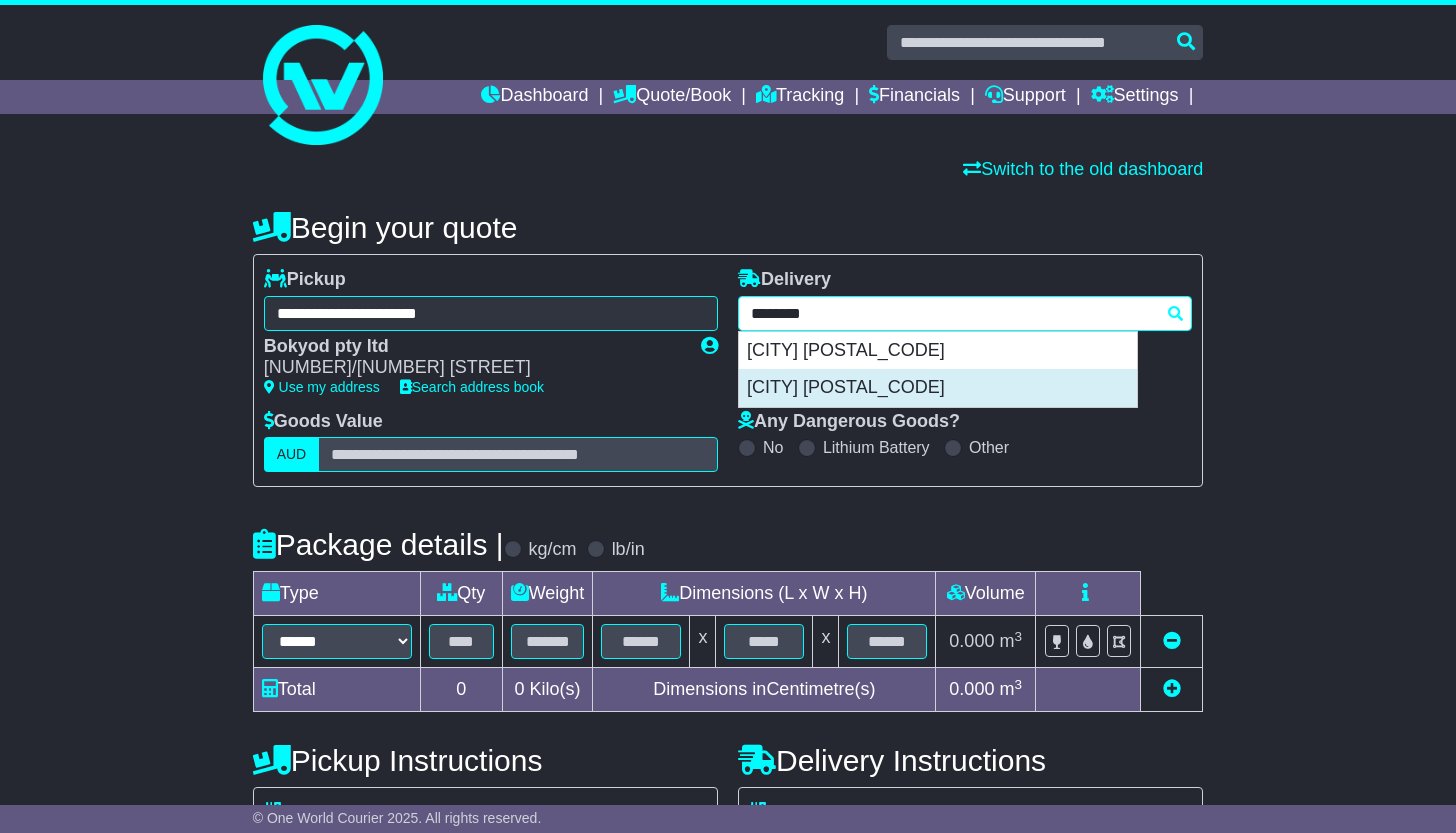 click on "SEAFORTH 4741" at bounding box center [938, 388] 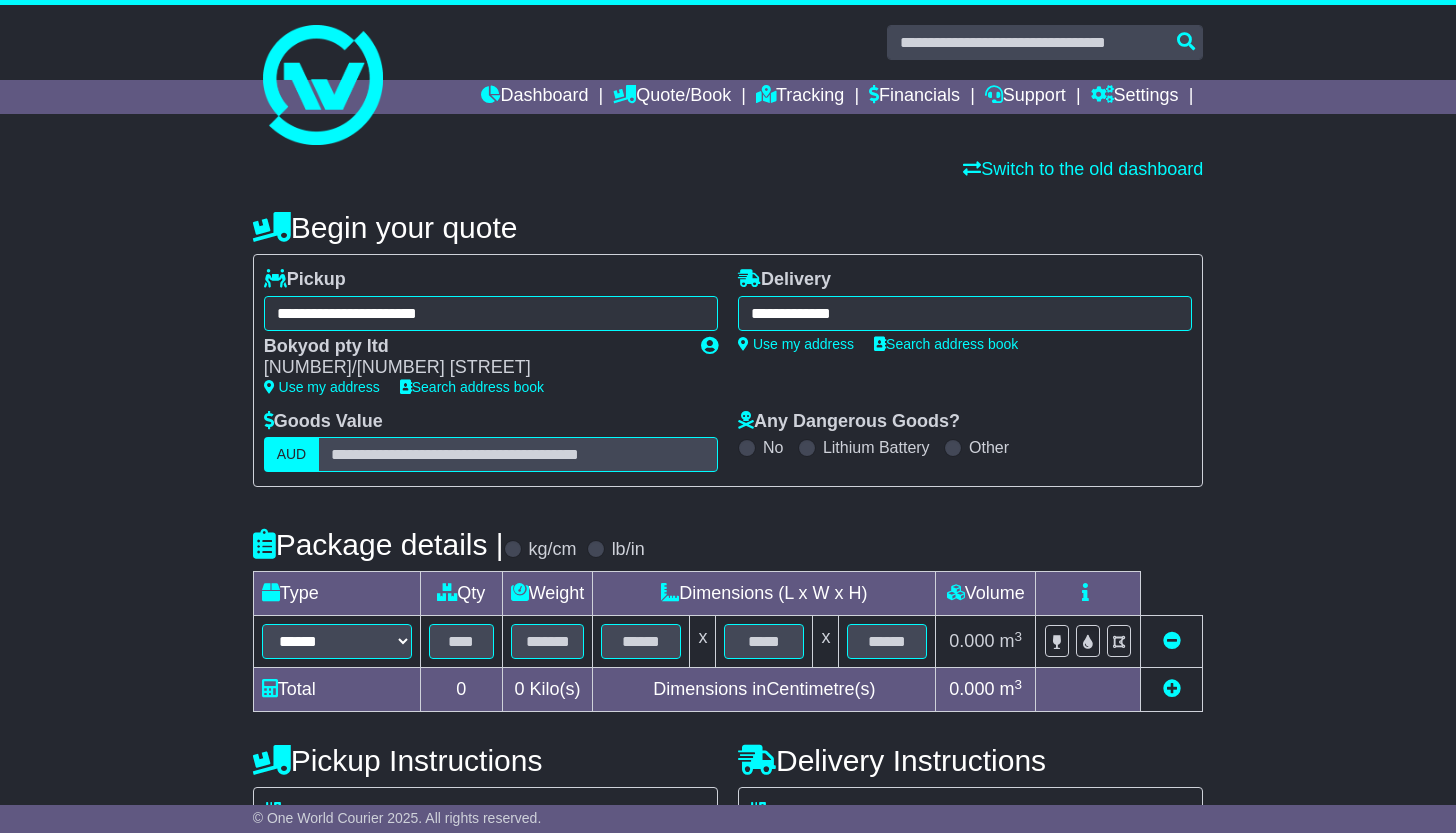 type on "**********" 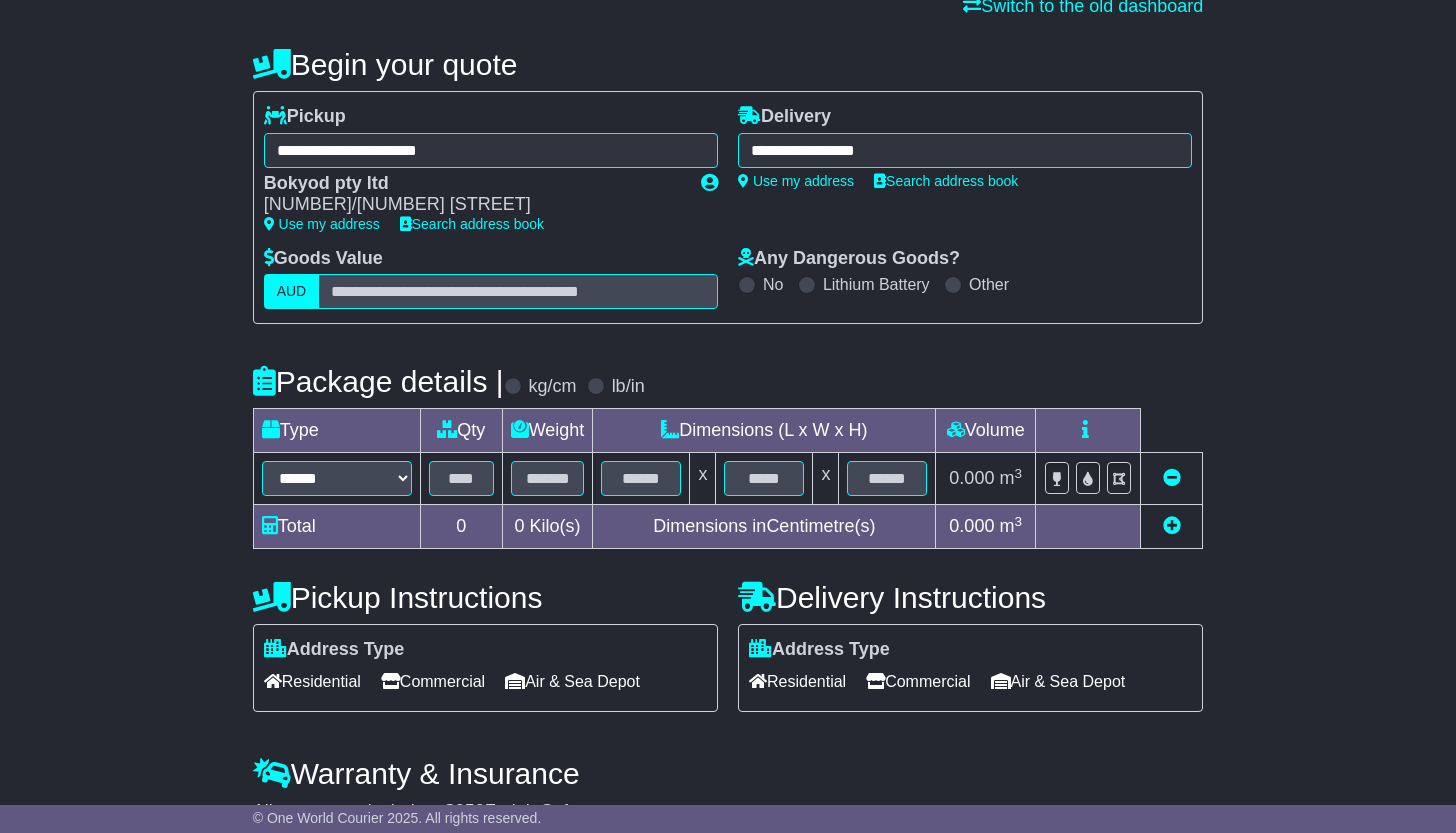 scroll, scrollTop: 164, scrollLeft: 0, axis: vertical 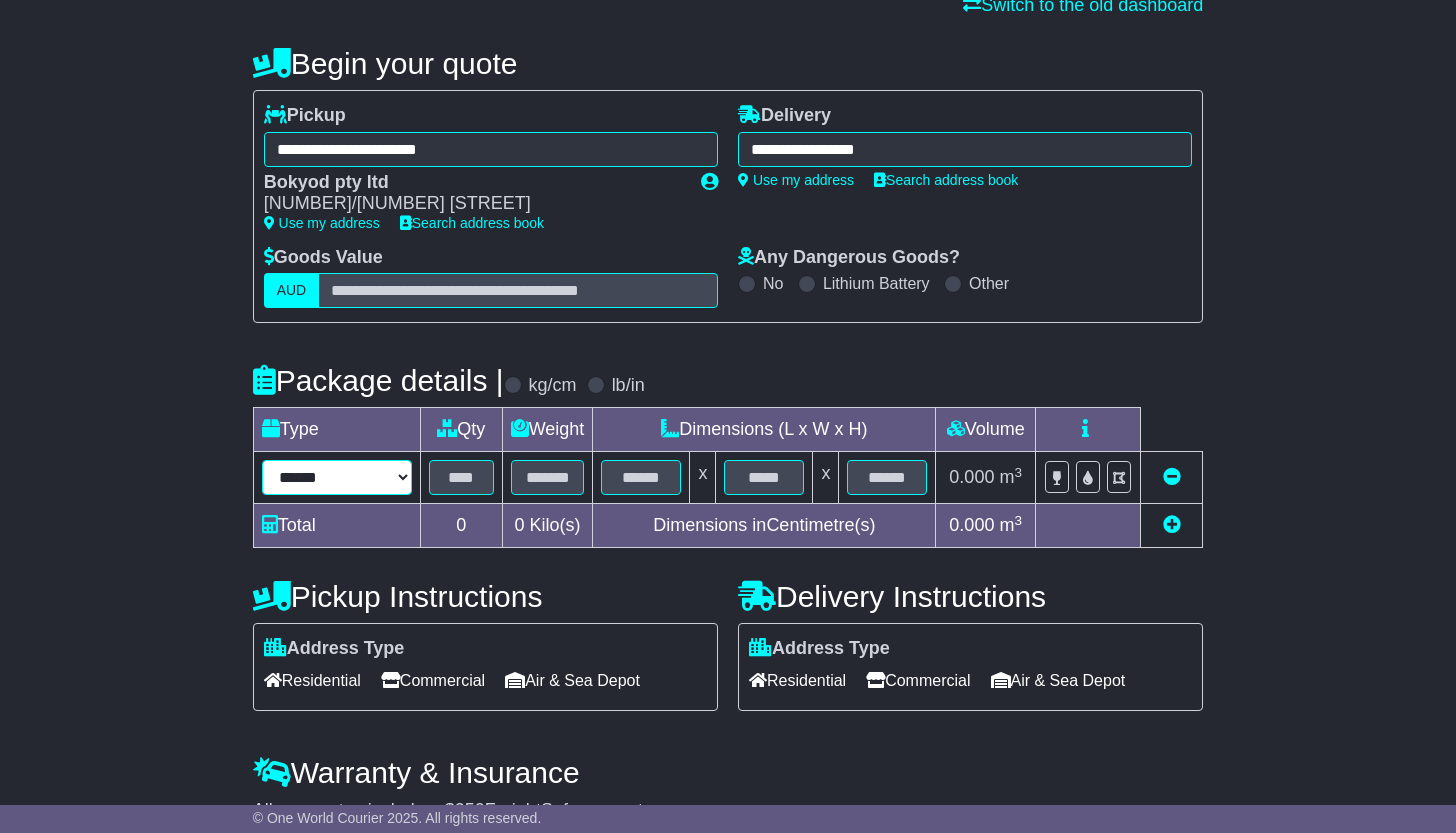 select on "*****" 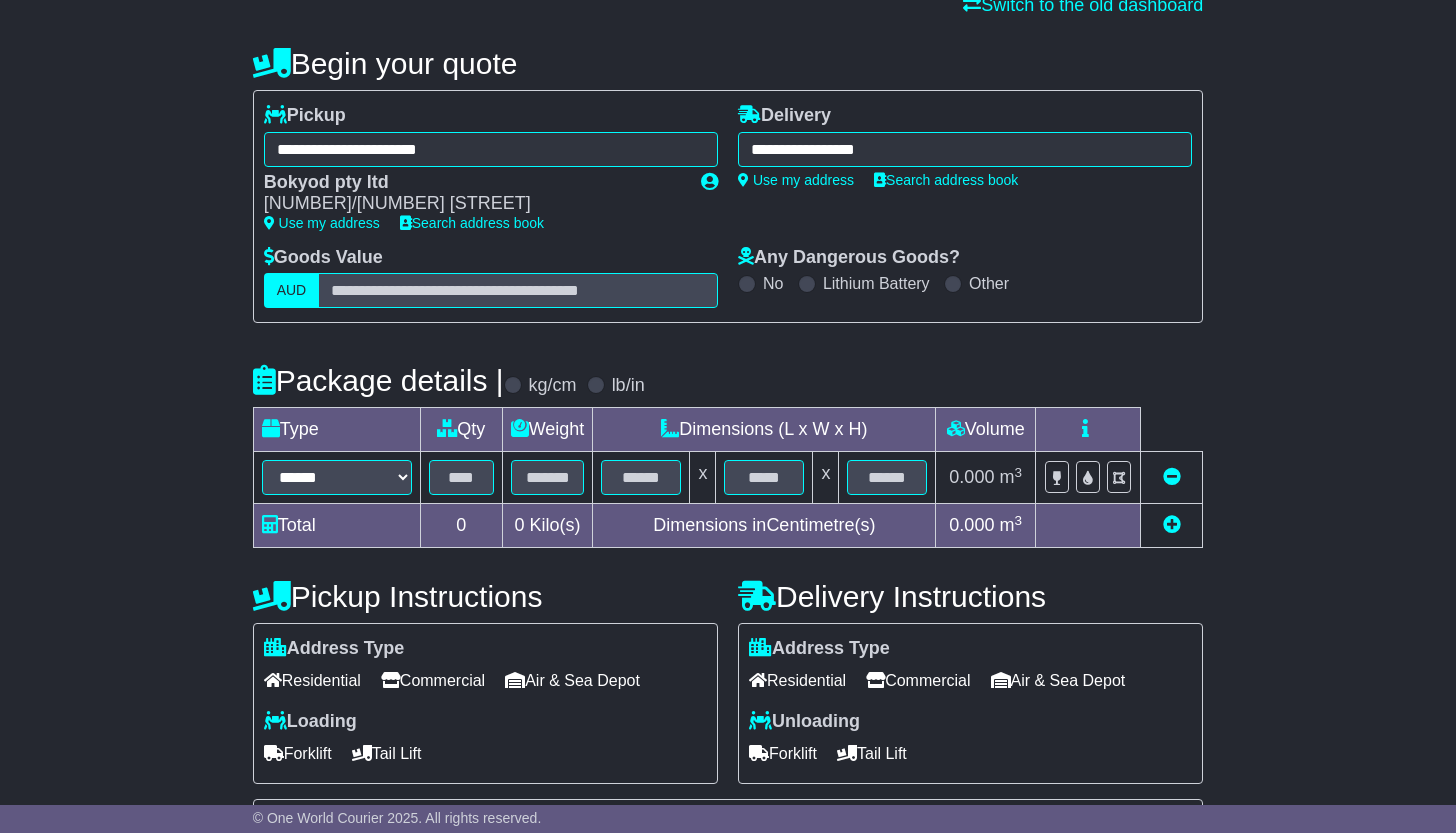 click at bounding box center (1172, 524) 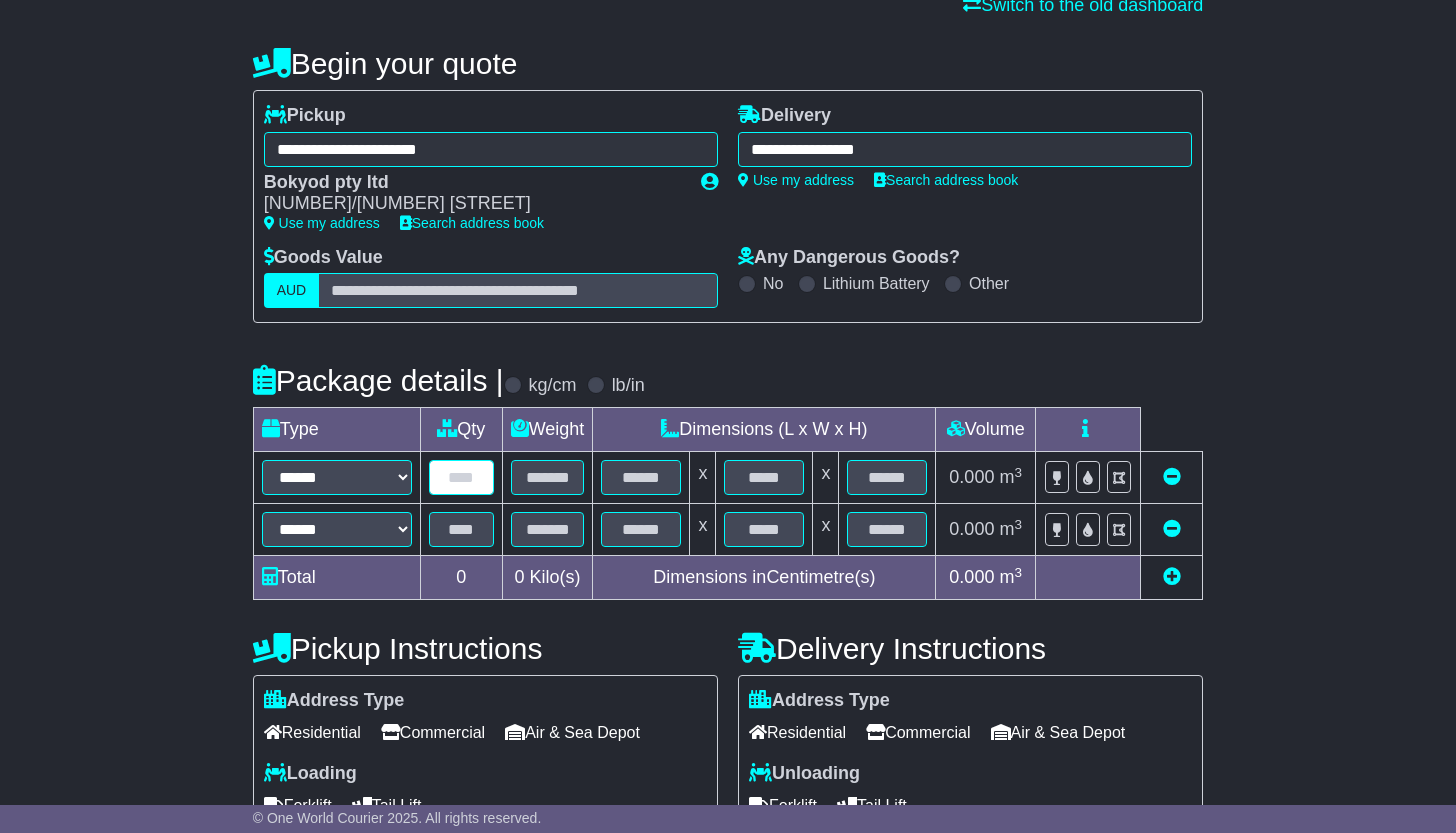 click at bounding box center (461, 477) 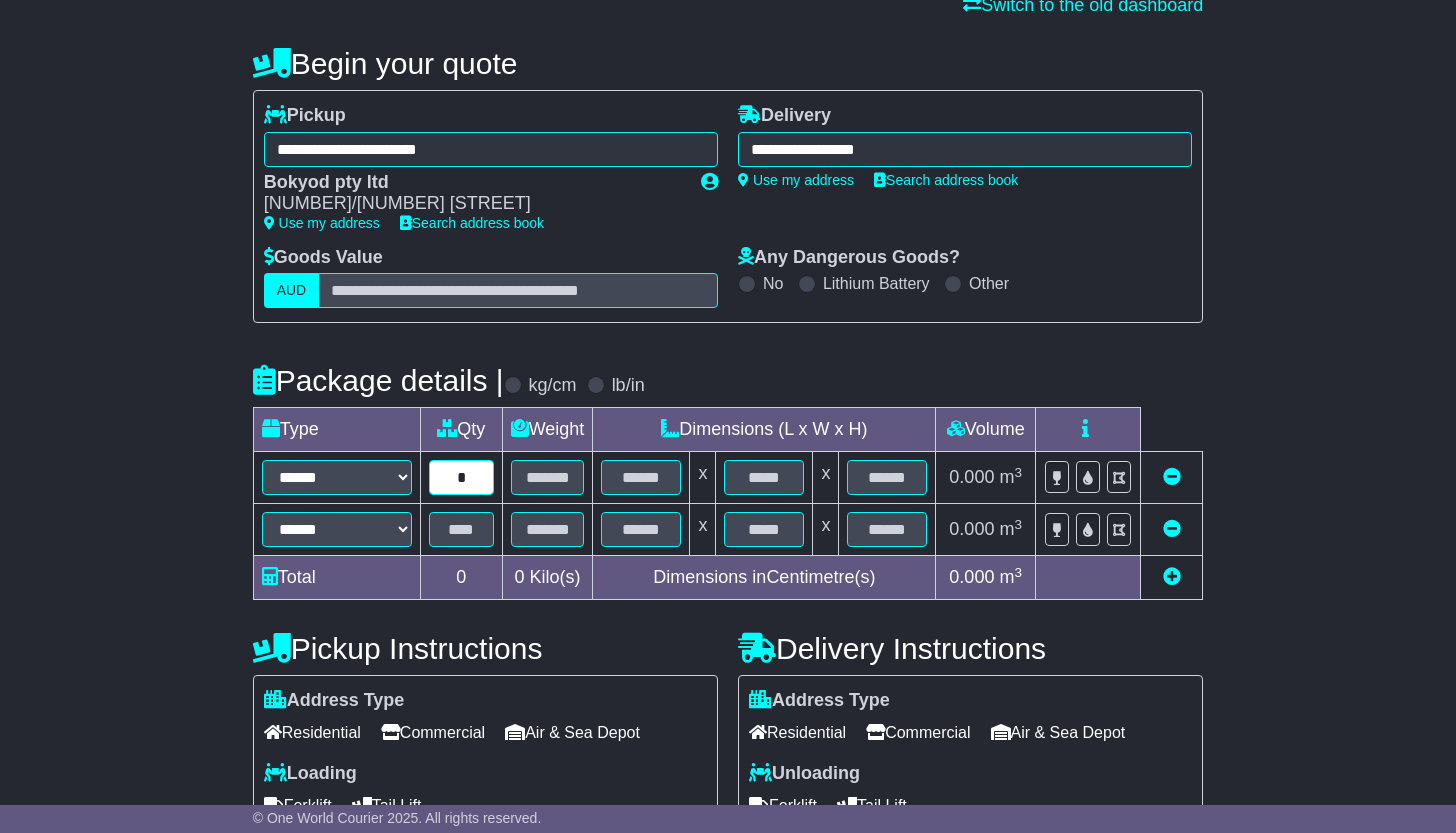 type on "*" 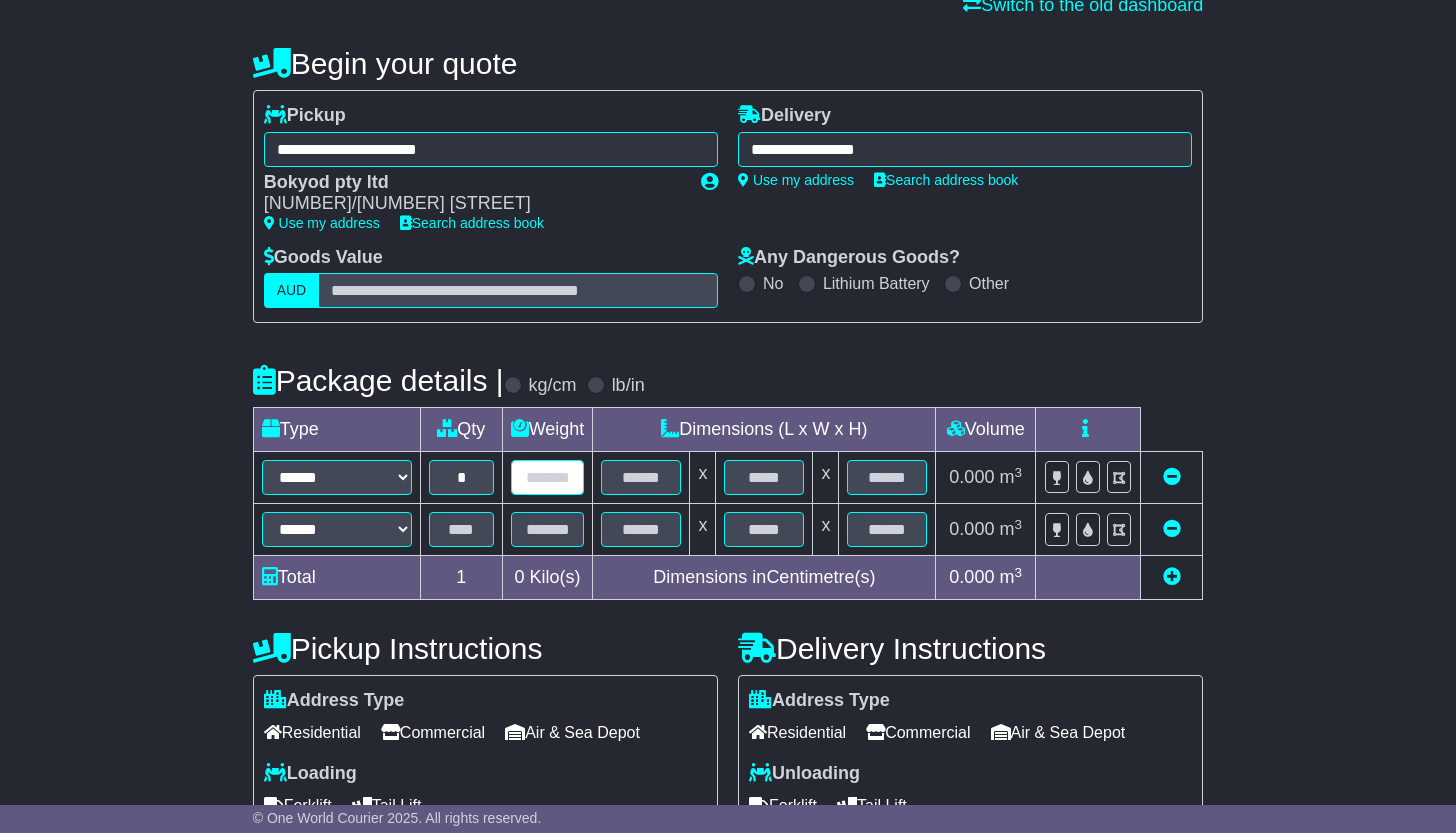 click at bounding box center [548, 477] 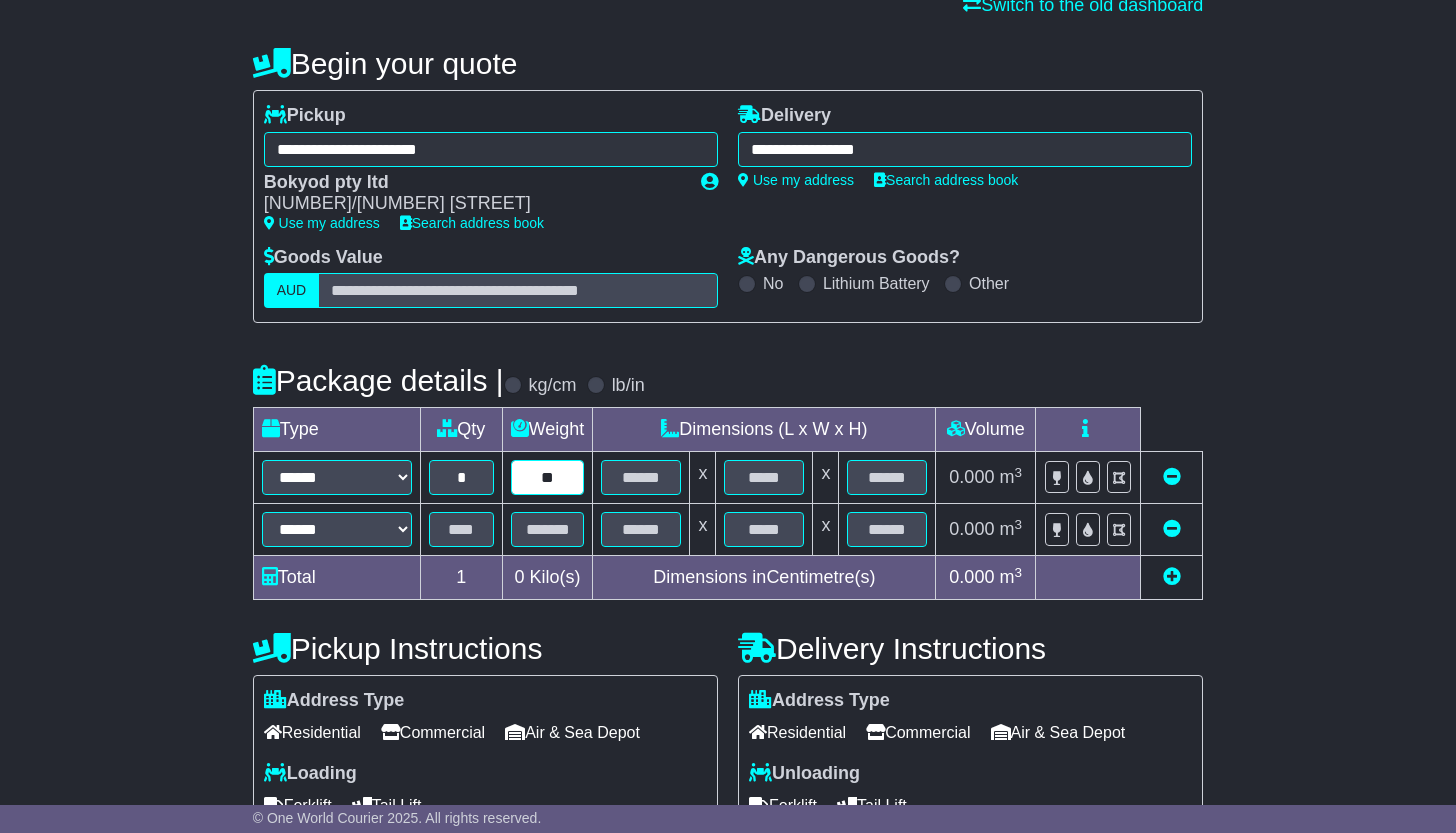 type on "**" 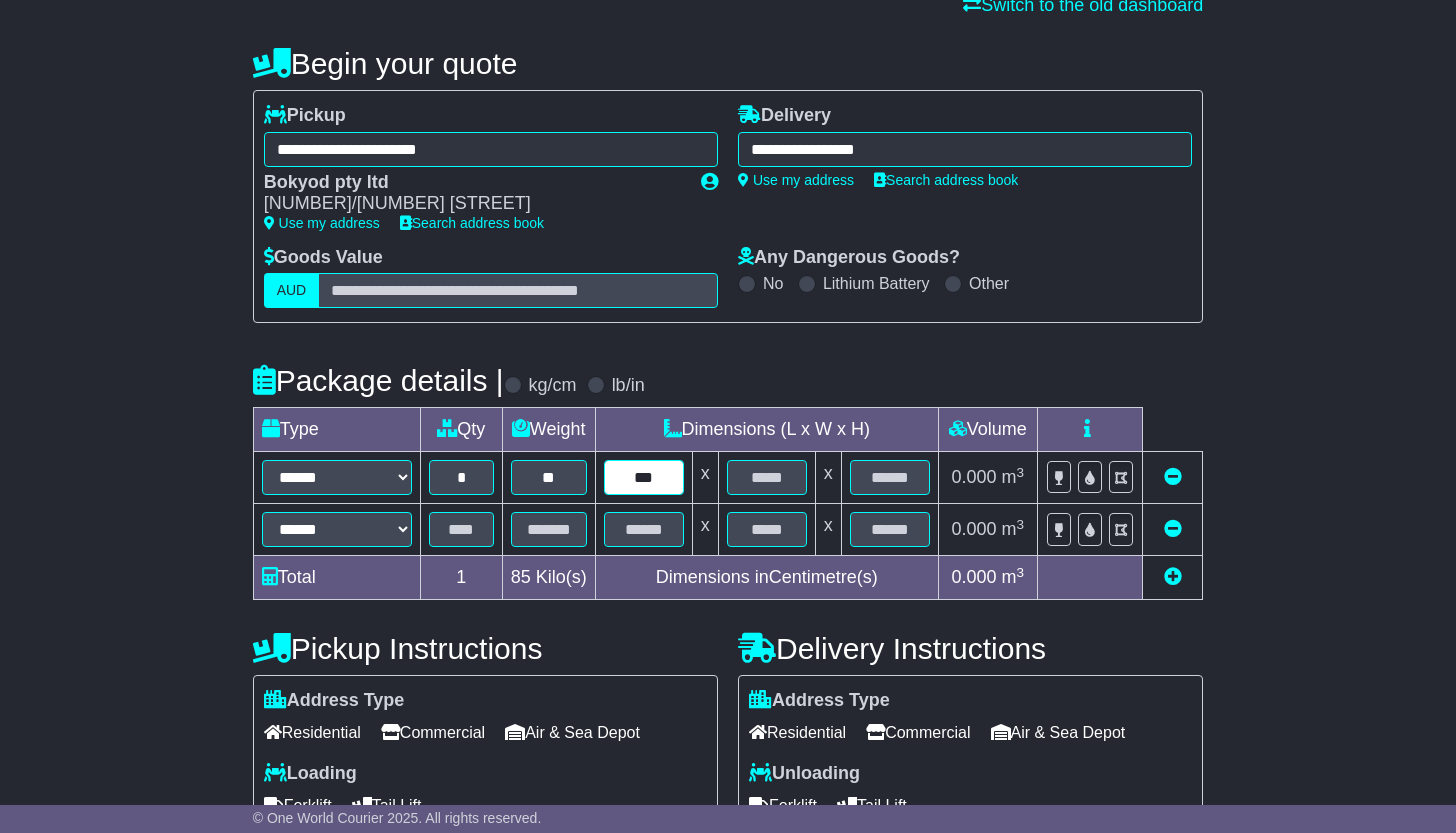 type on "***" 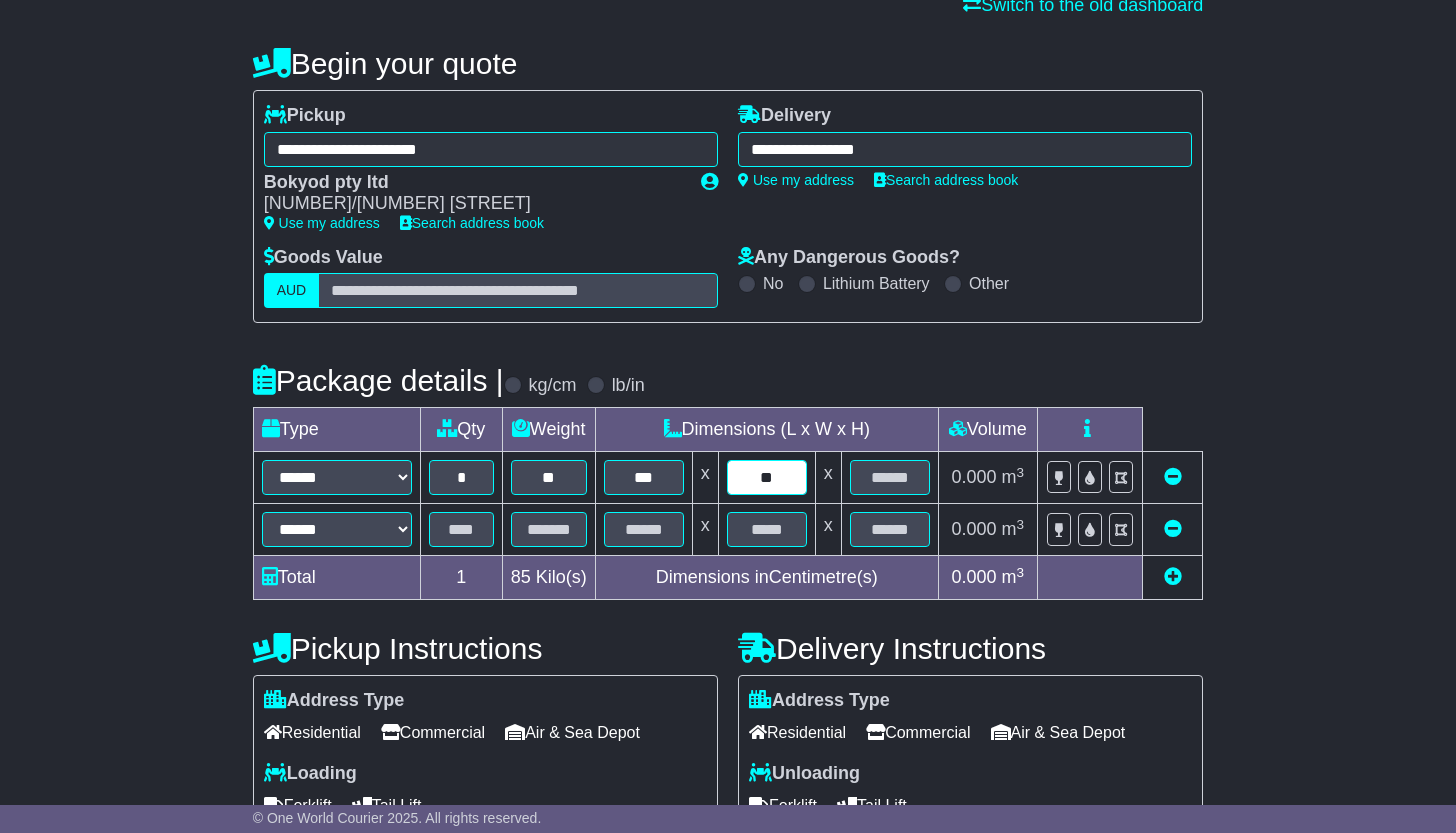 type on "*" 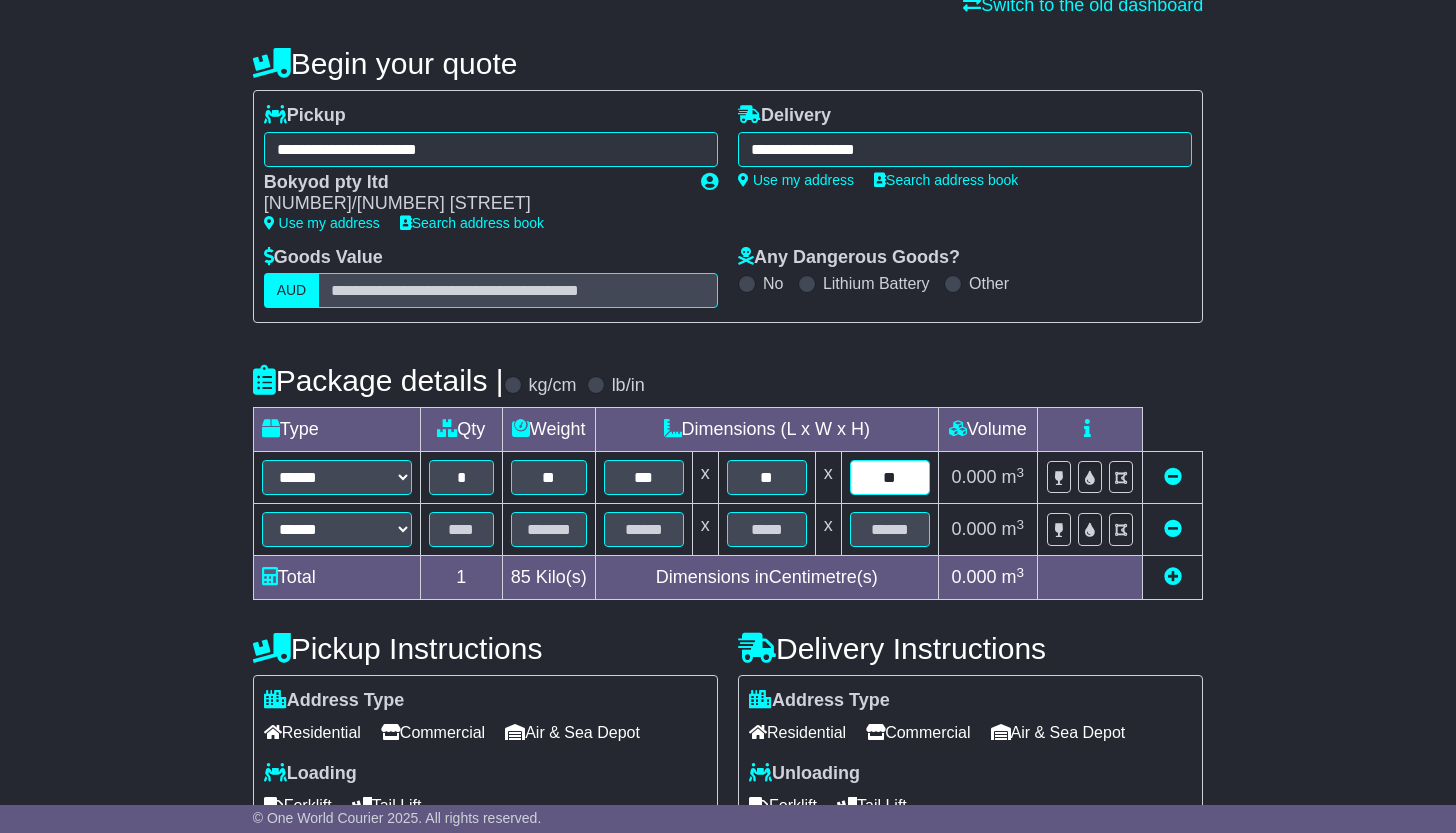 type on "**" 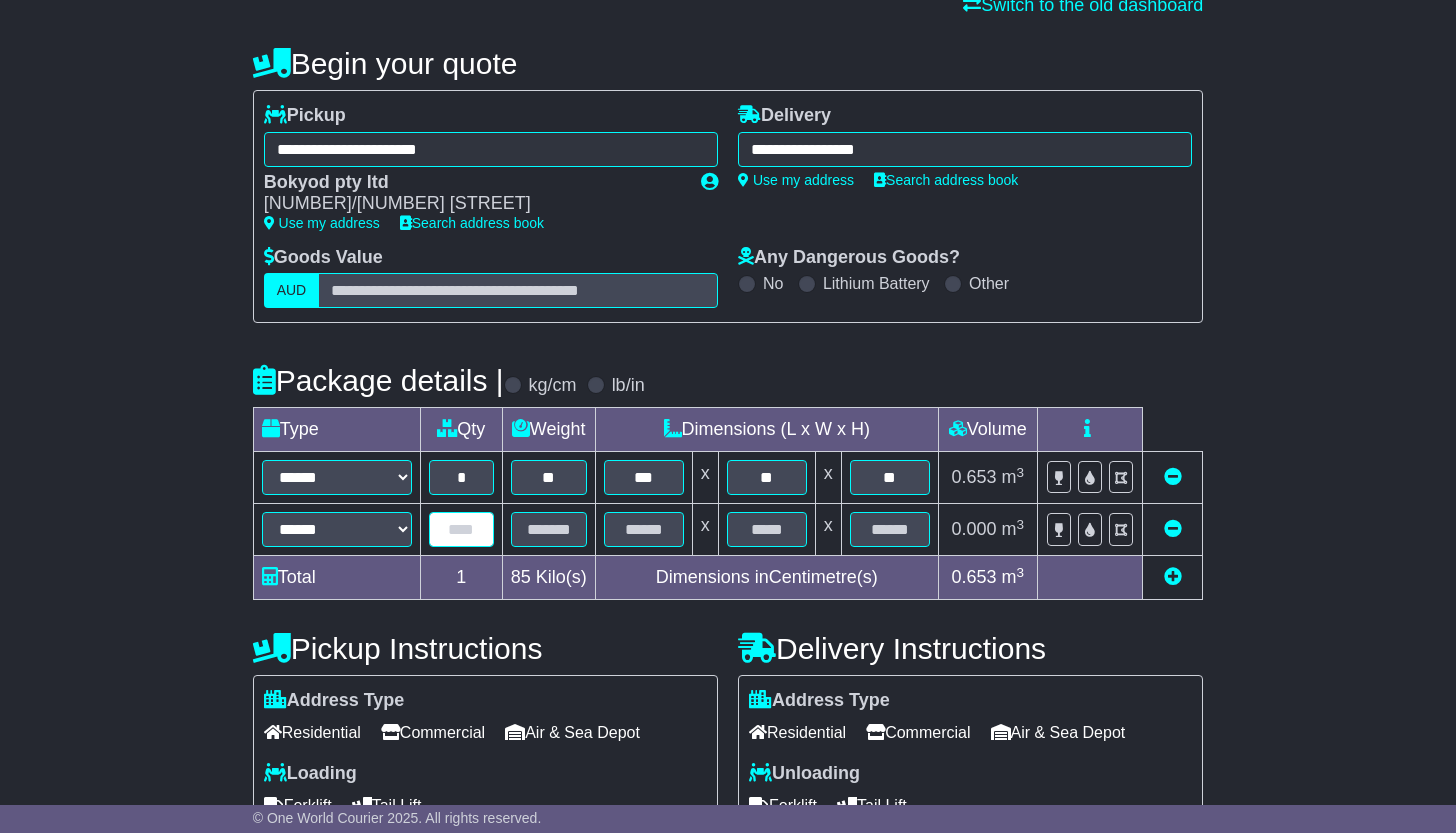 click at bounding box center (461, 529) 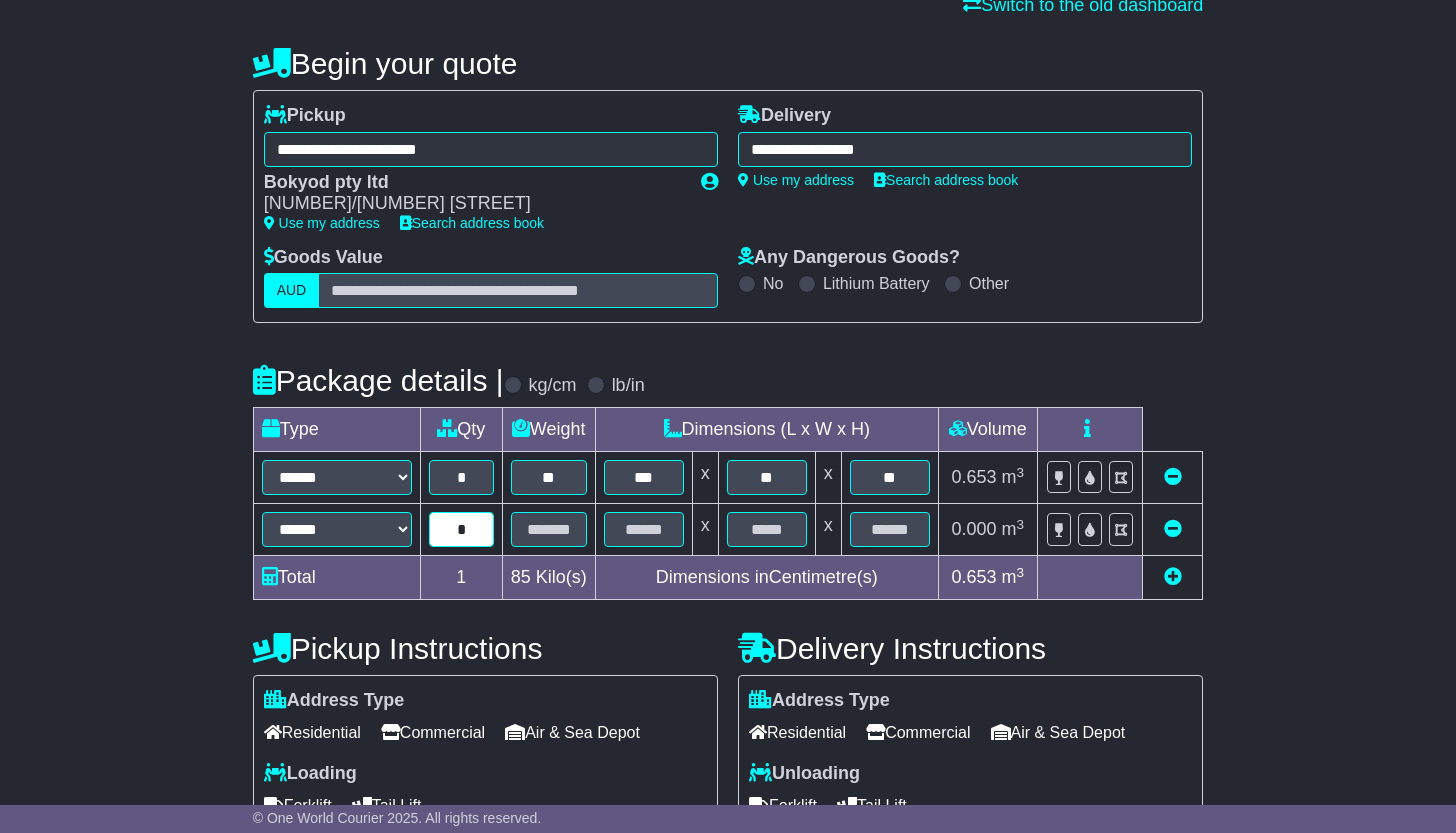 type on "*" 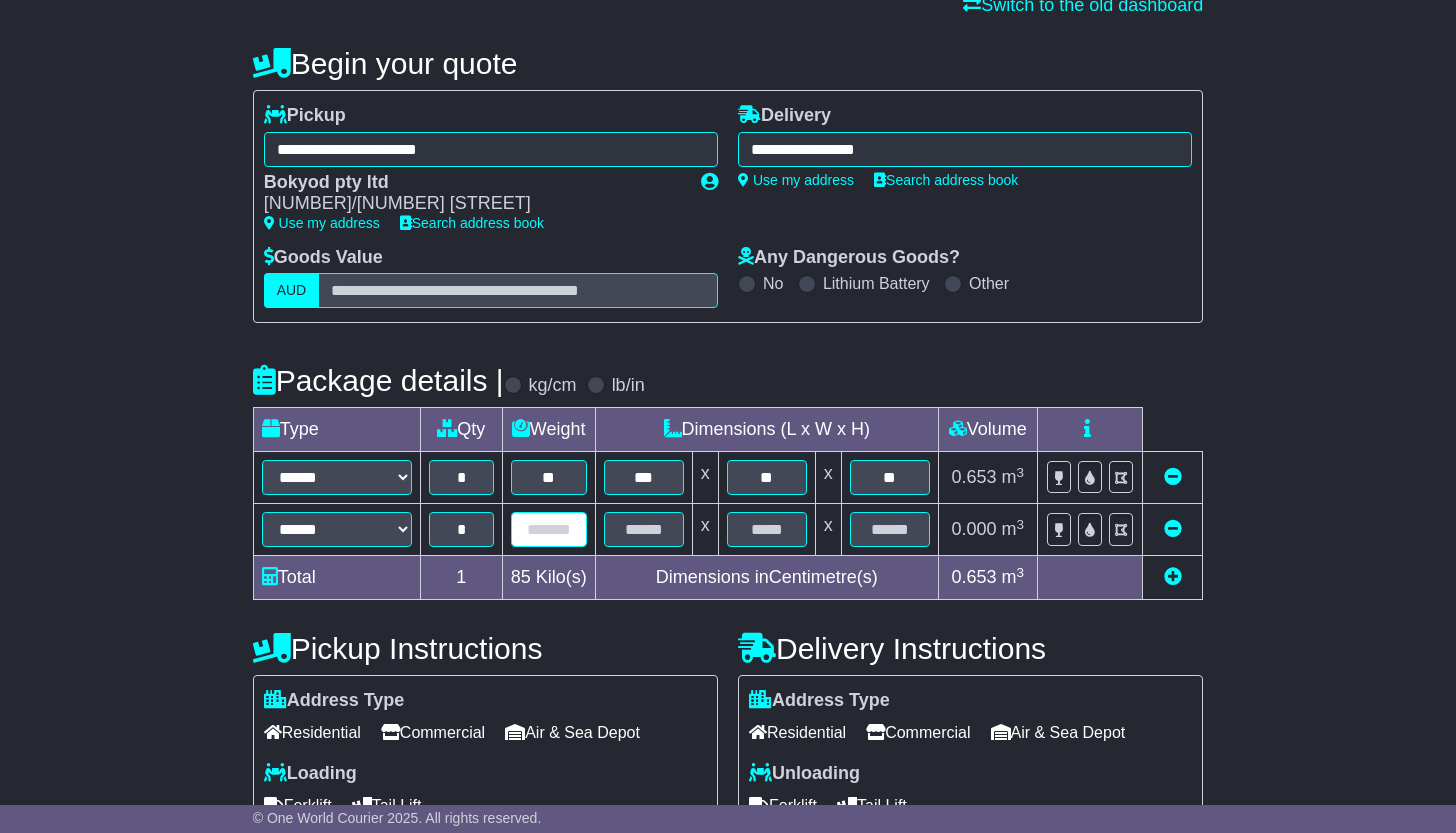click at bounding box center [549, 529] 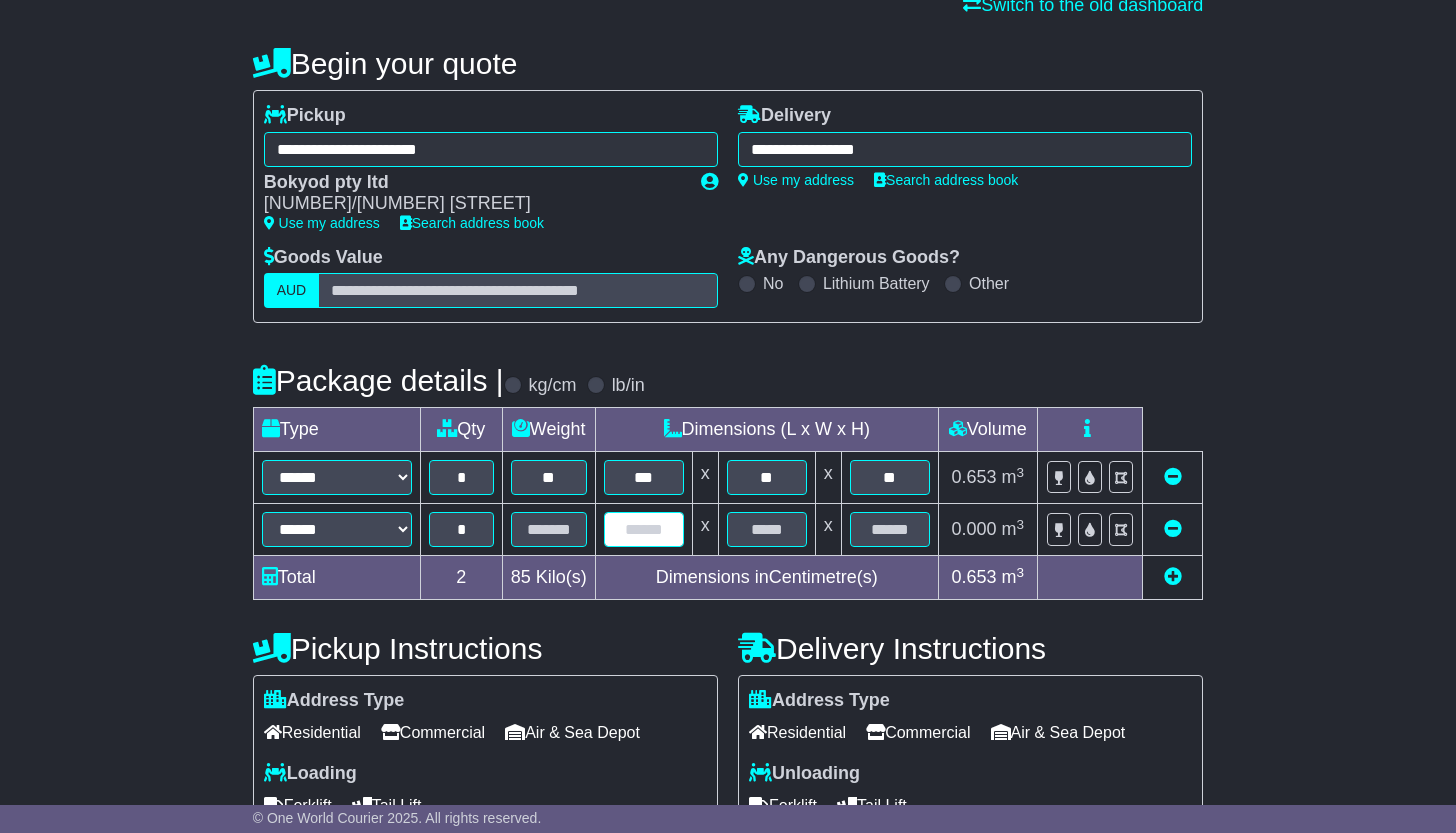 click at bounding box center [644, 529] 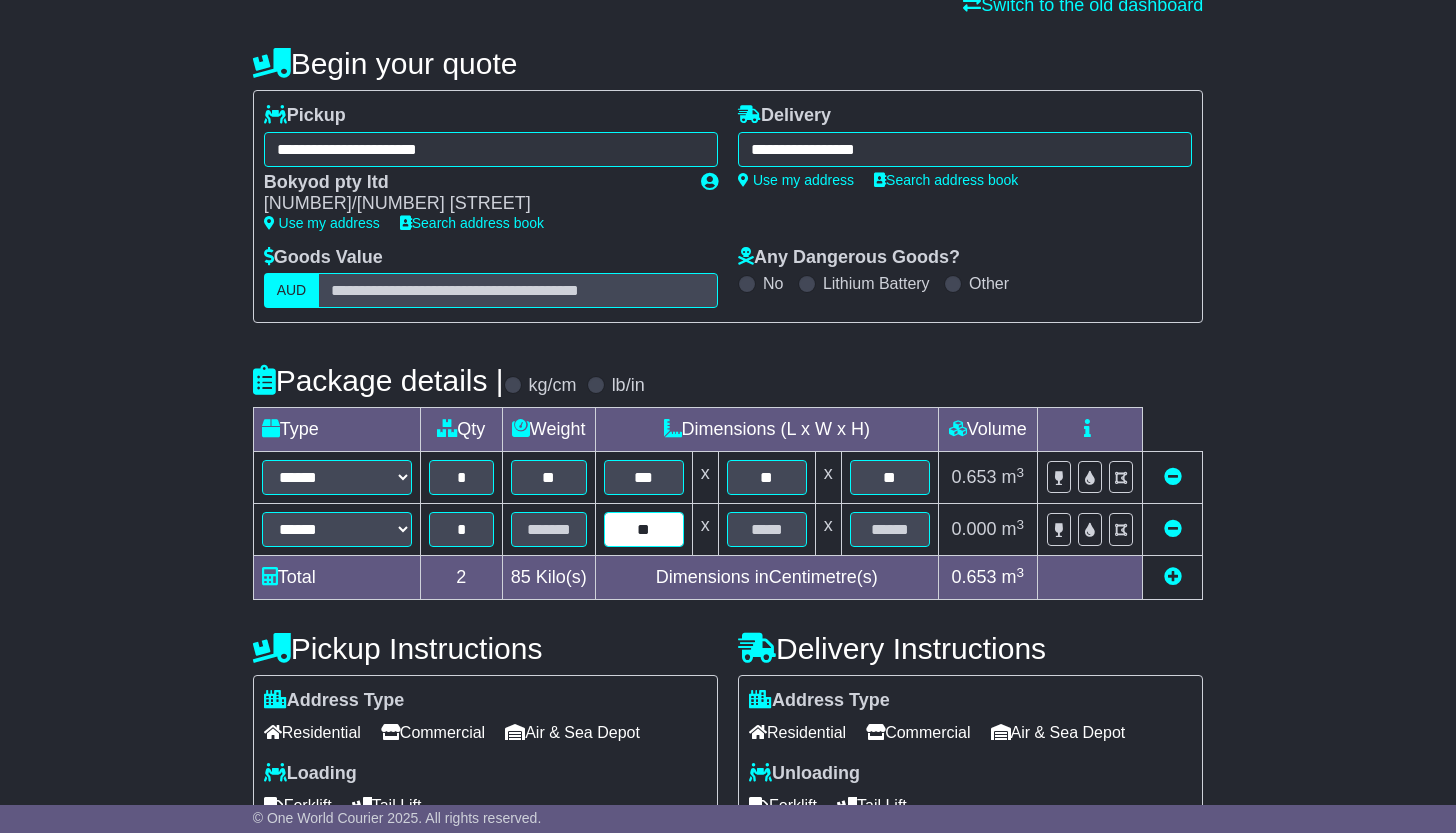 type on "**" 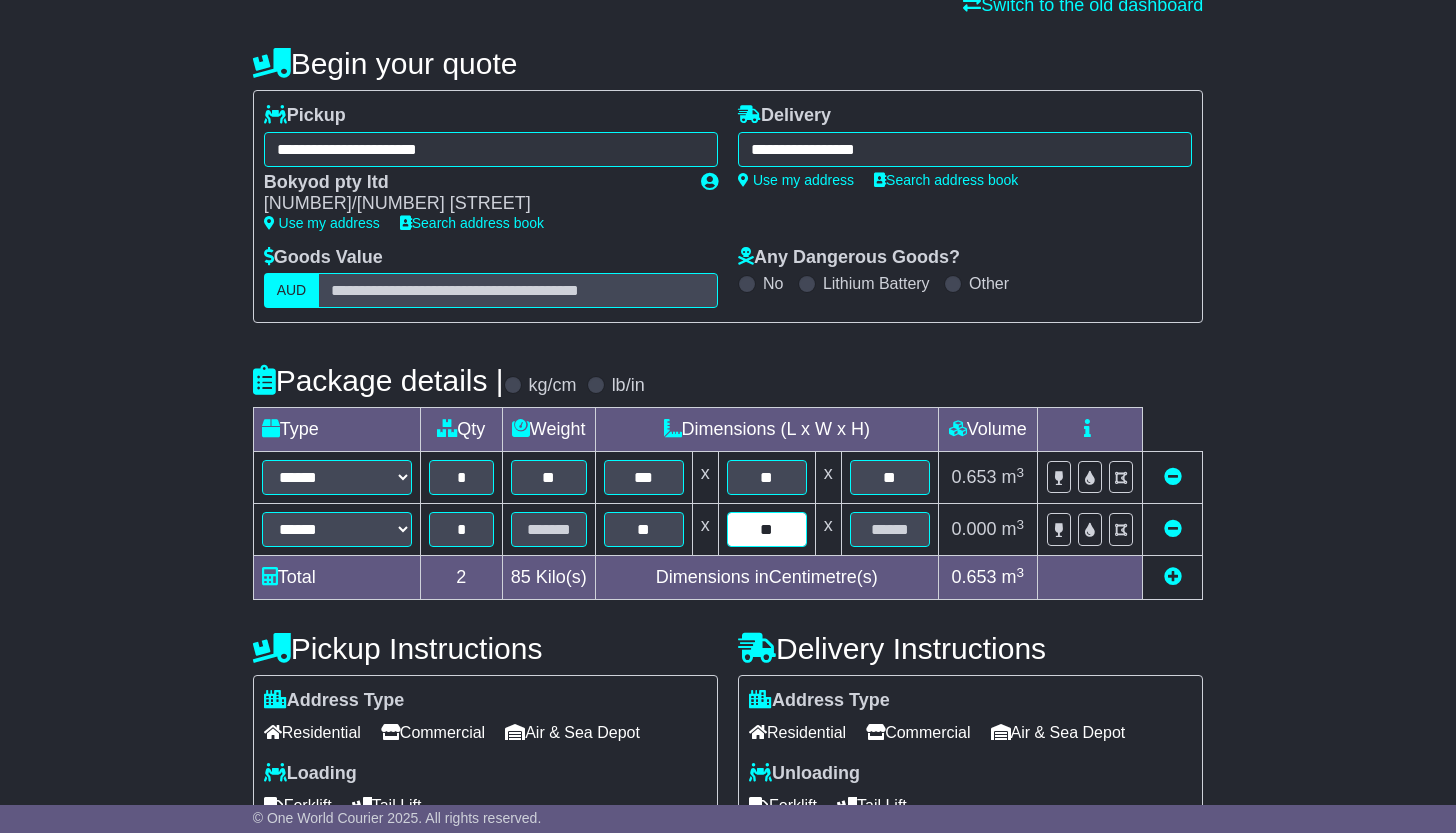 type on "**" 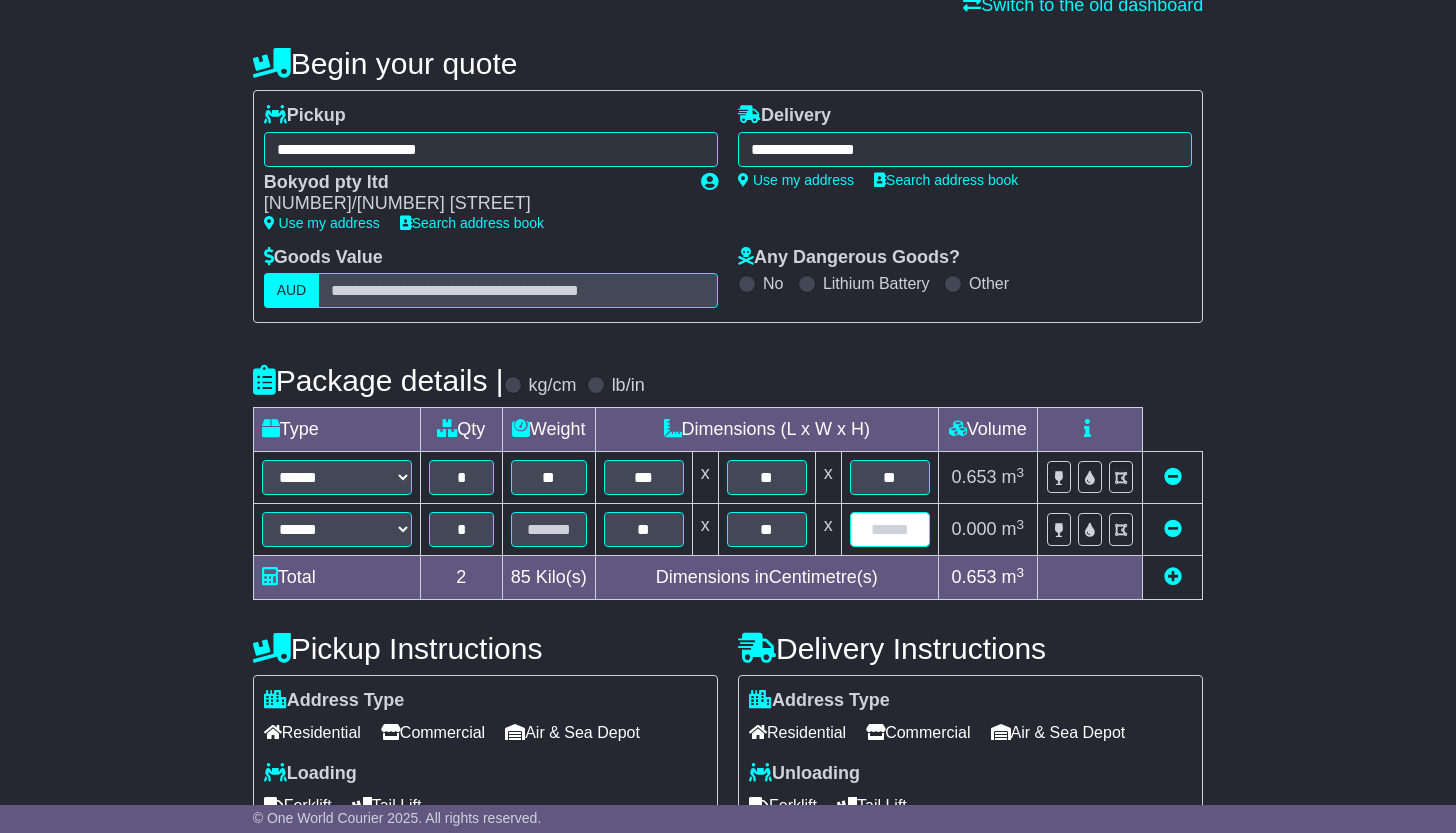 click at bounding box center [890, 529] 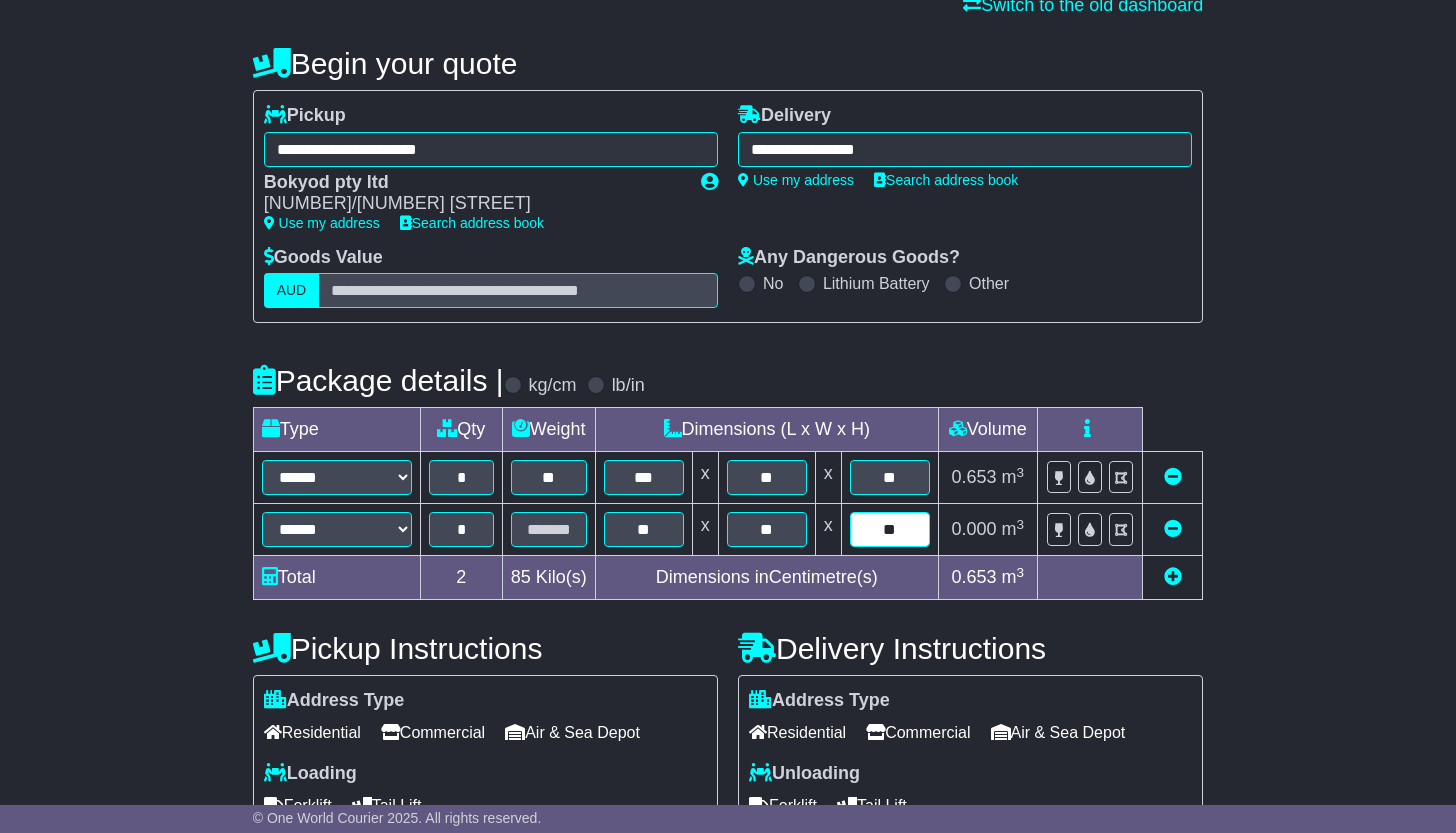 type on "**" 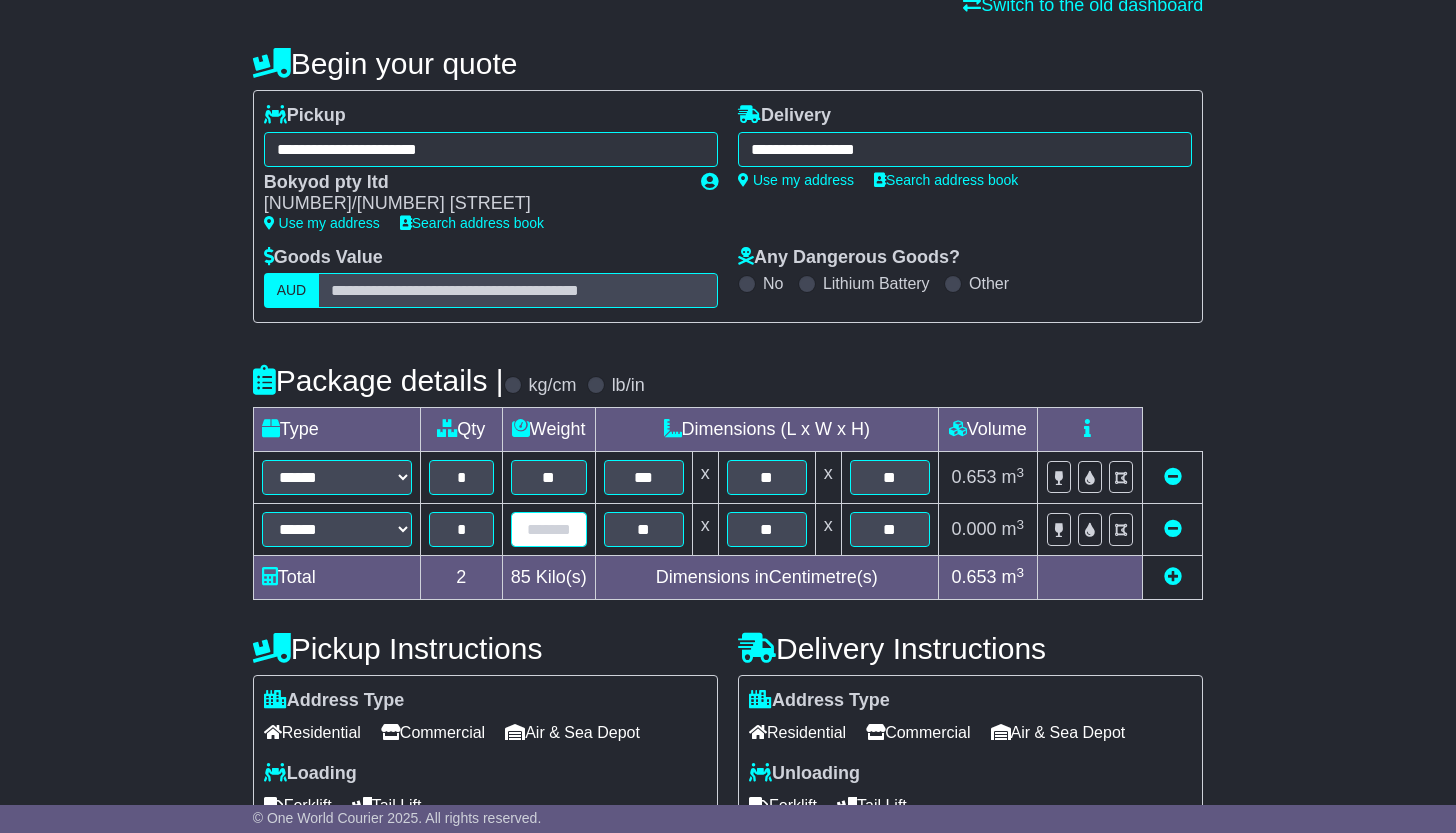click at bounding box center (549, 529) 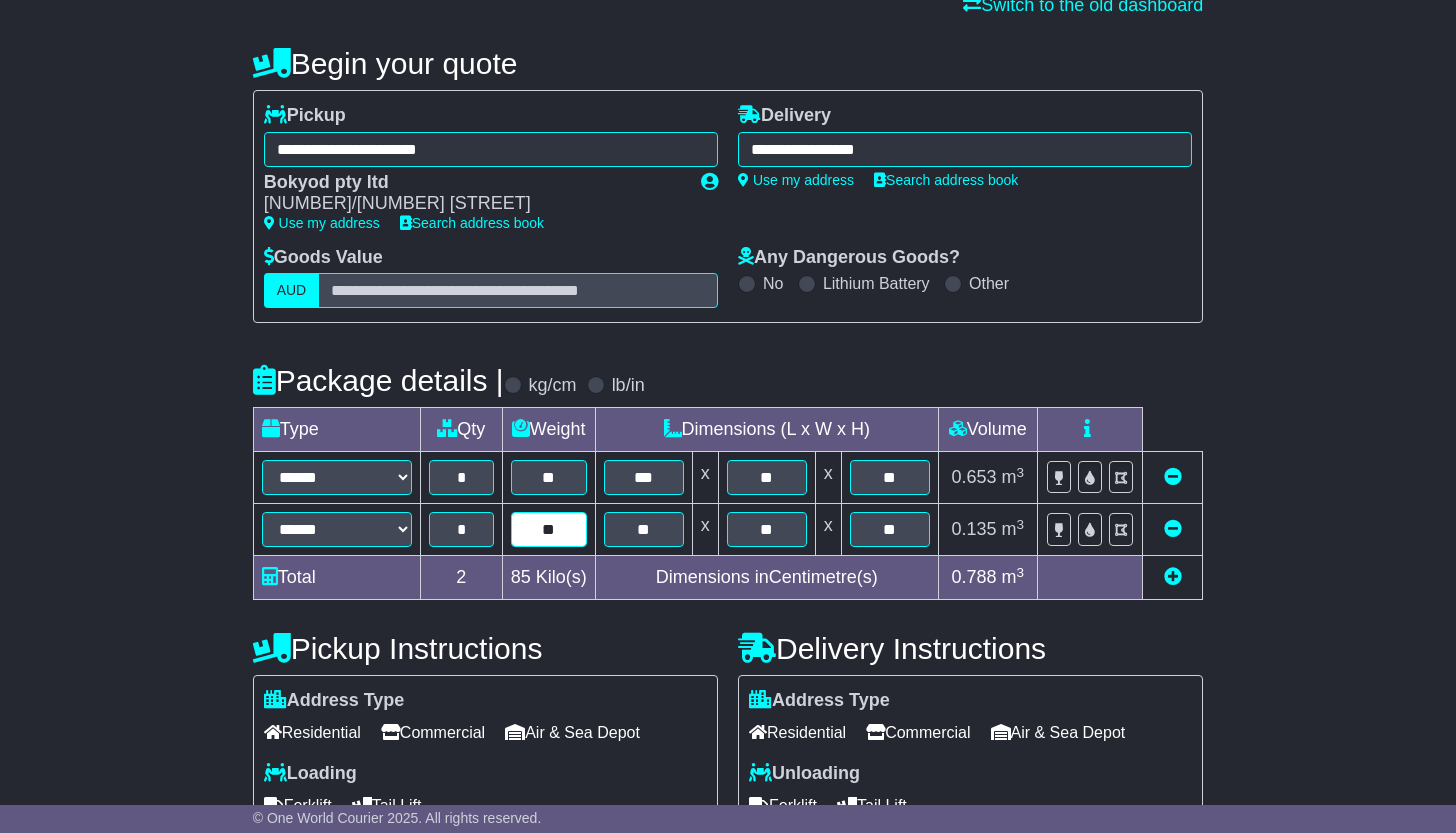 type on "**" 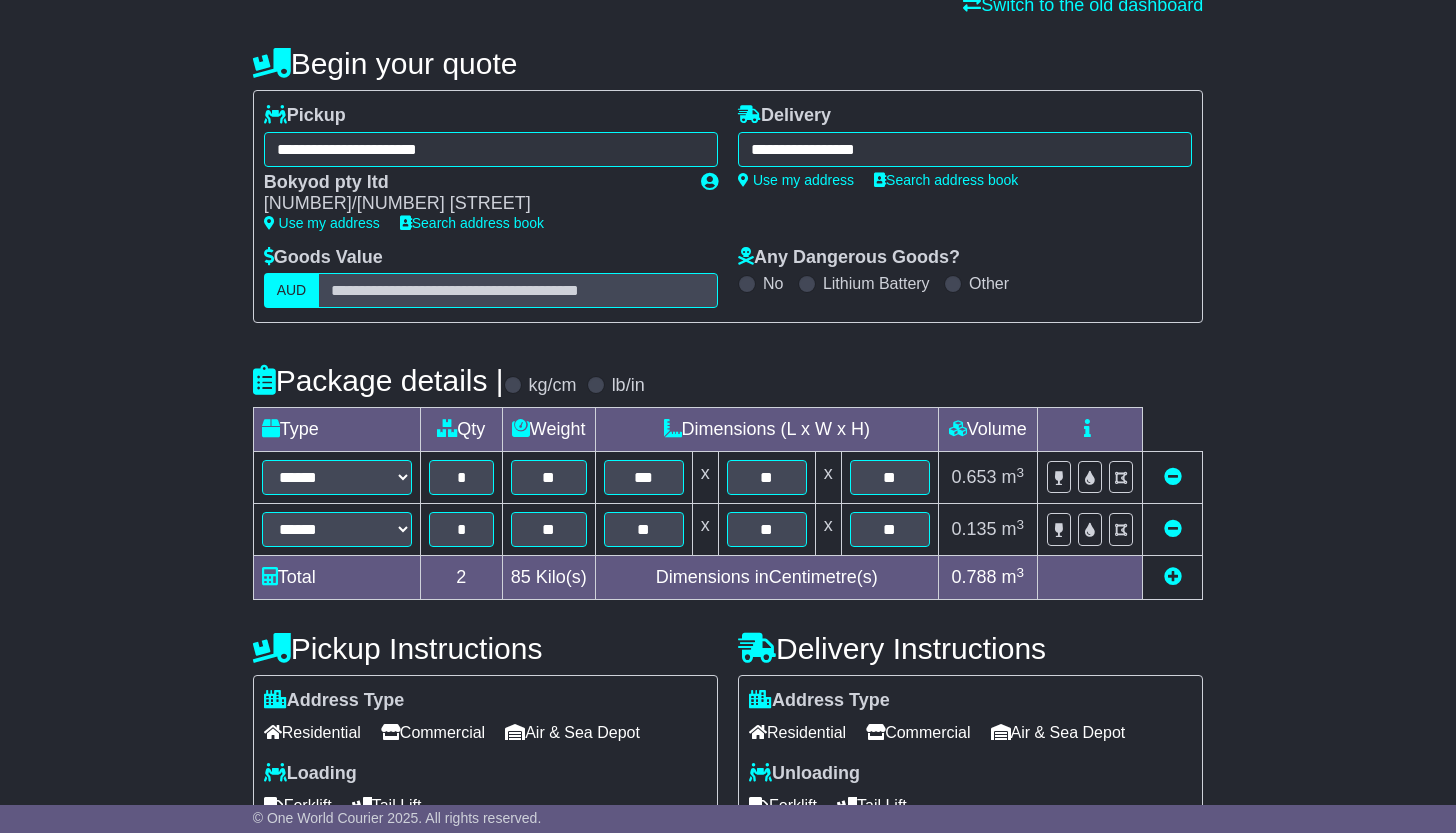 click on "**********" at bounding box center (728, 575) 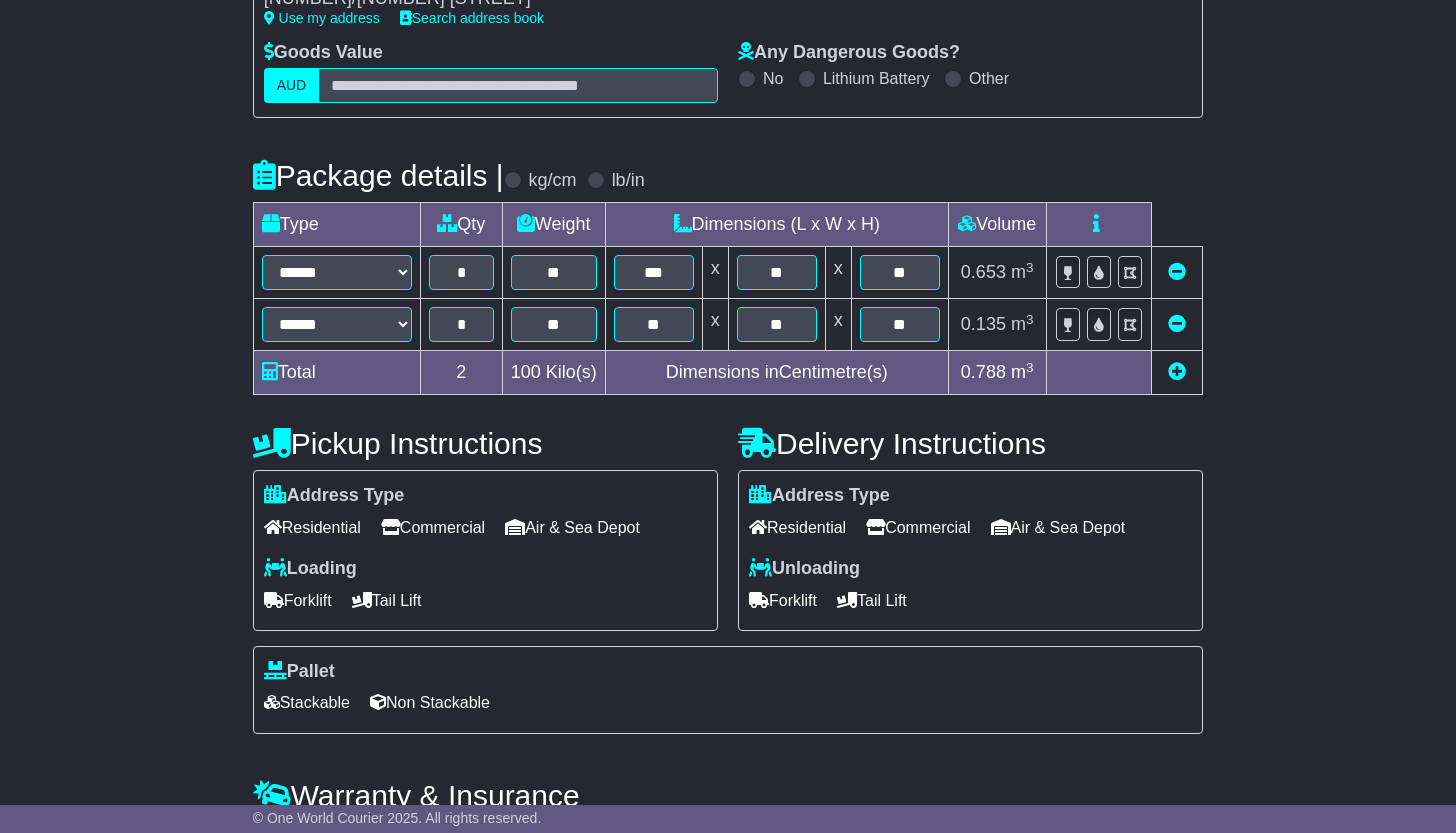 scroll, scrollTop: 405, scrollLeft: 0, axis: vertical 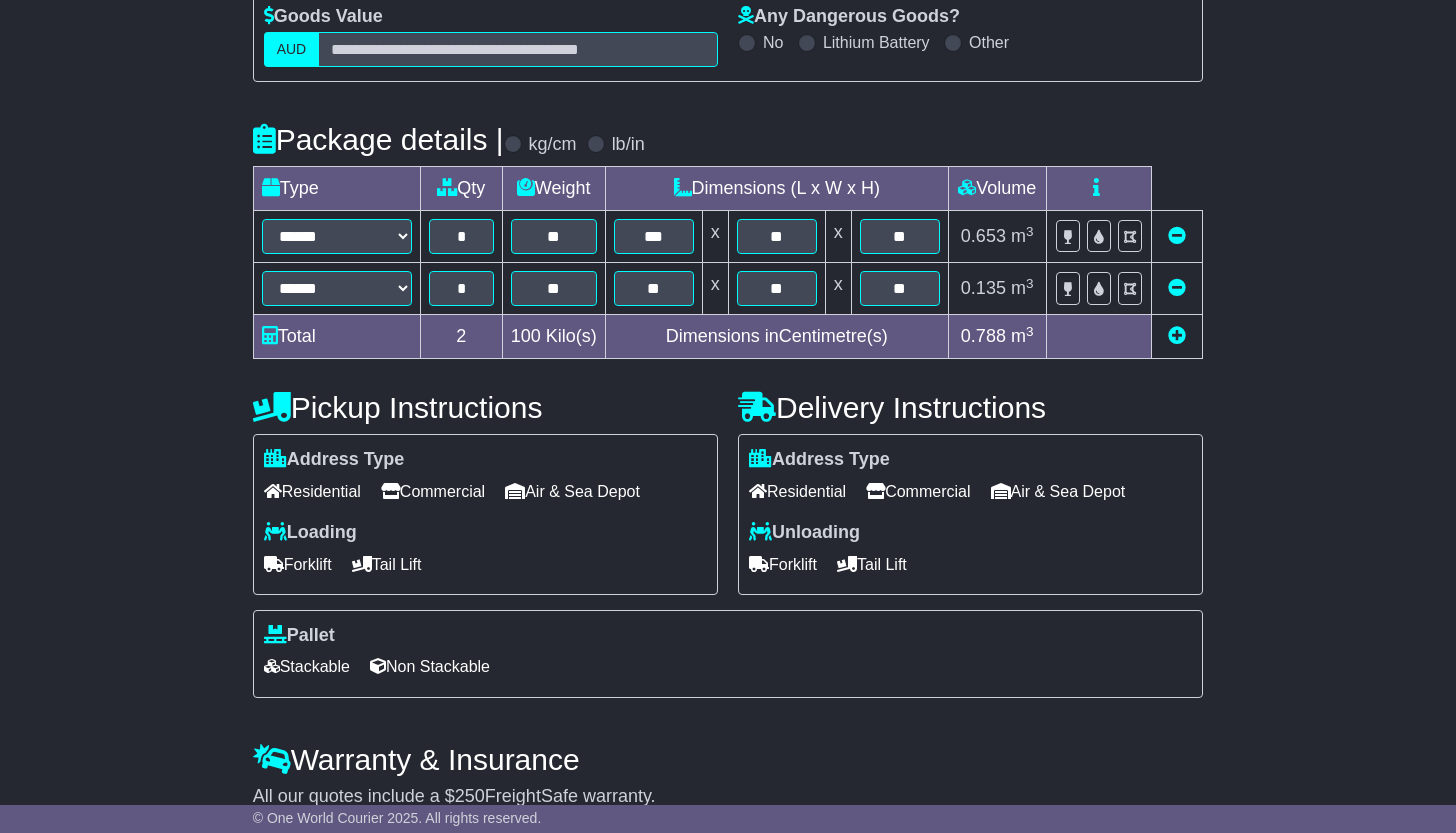 click on "Residential" at bounding box center [797, 491] 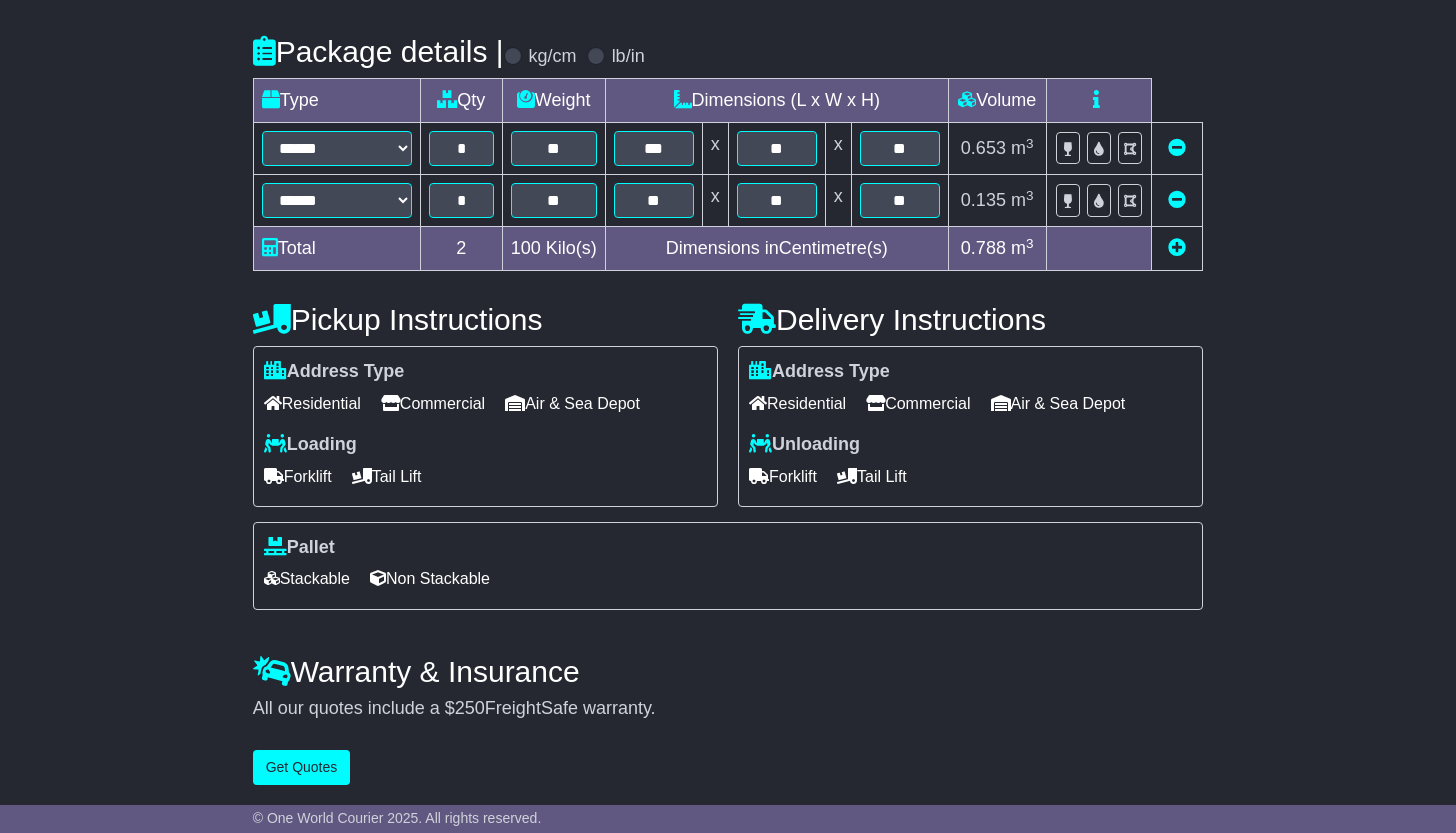 scroll, scrollTop: 492, scrollLeft: 0, axis: vertical 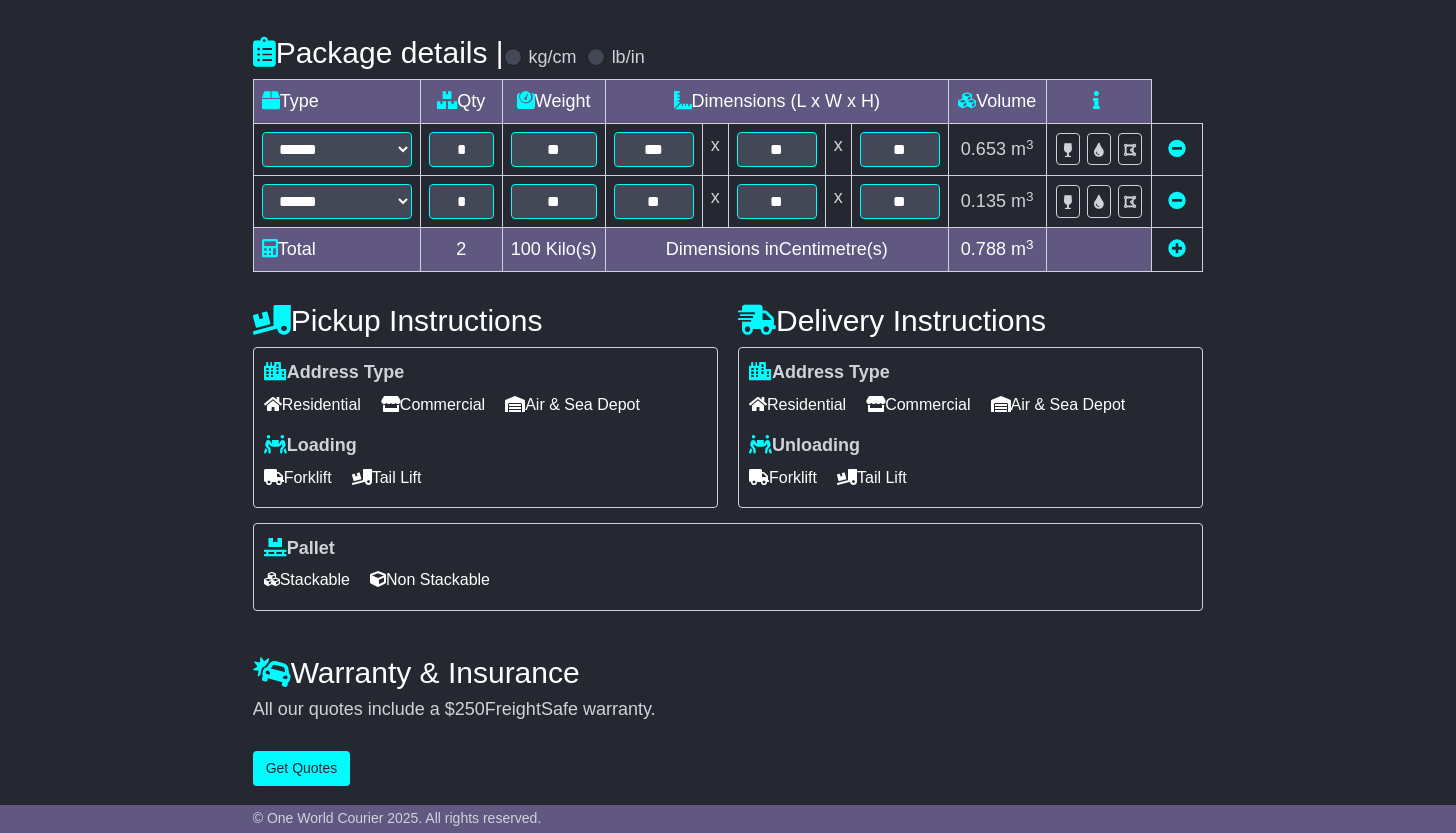 click on "Stackable" at bounding box center [307, 579] 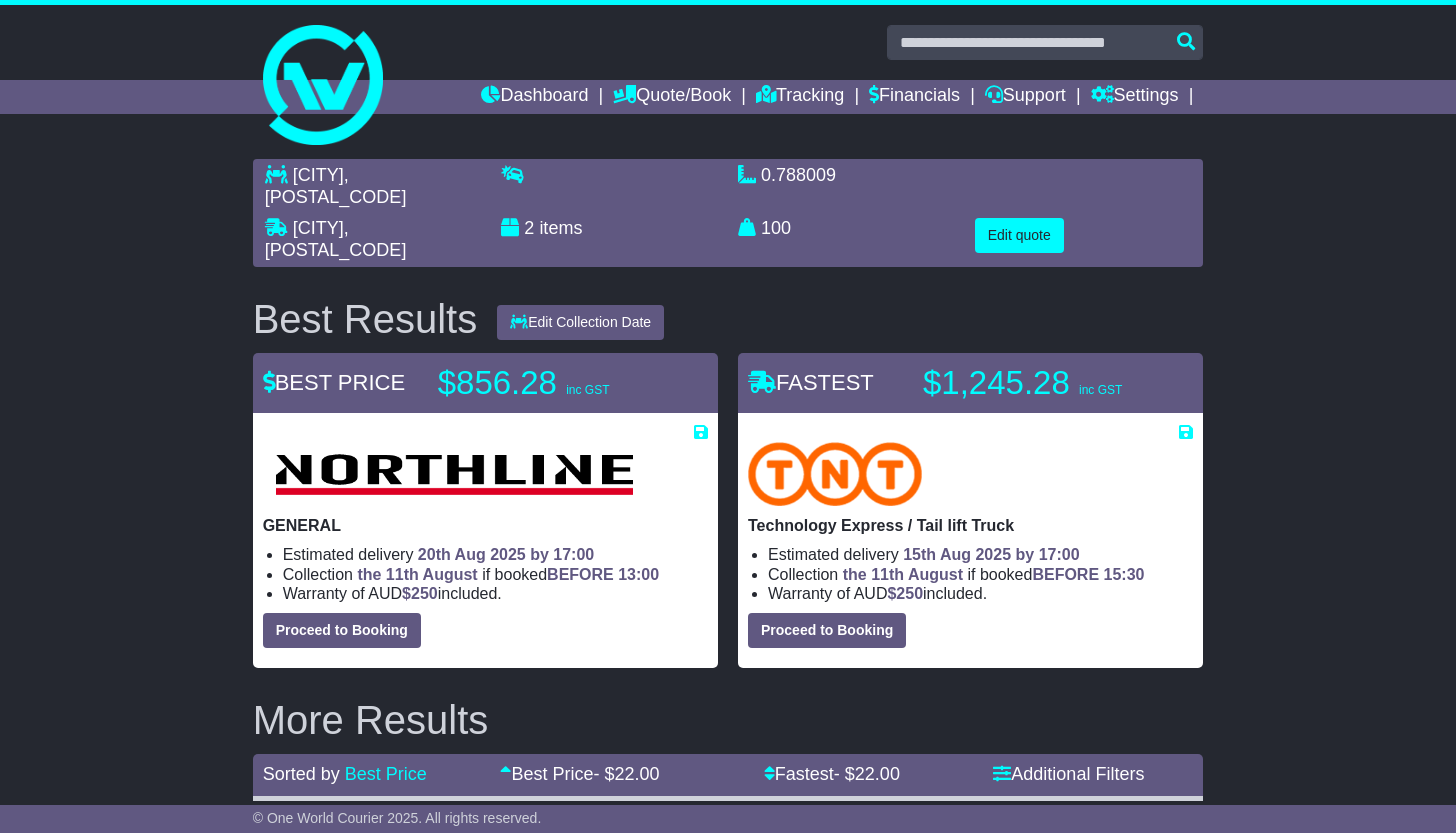 scroll, scrollTop: 0, scrollLeft: 0, axis: both 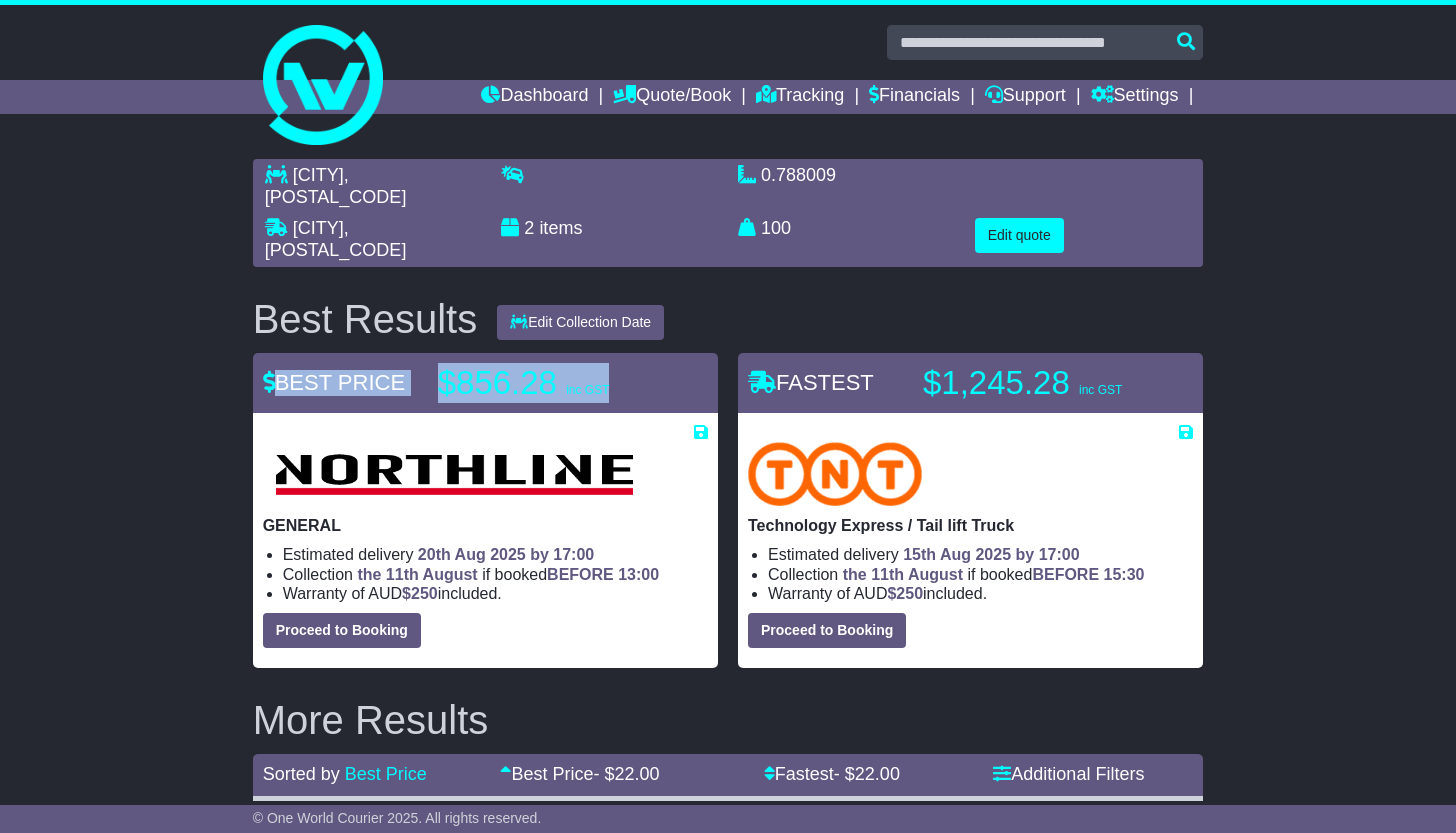 copy on "BEST PRICE
$856.28
inc GST" 